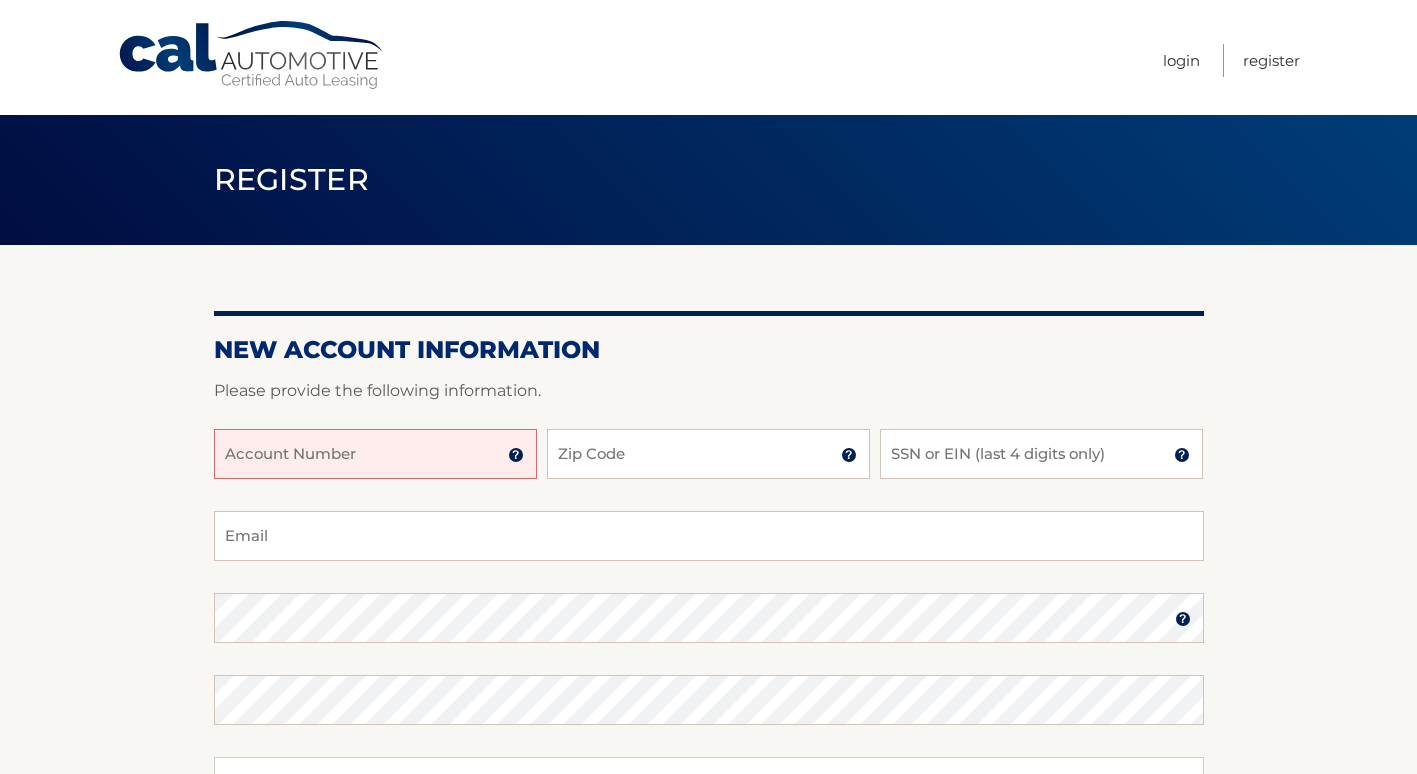 scroll, scrollTop: 0, scrollLeft: 0, axis: both 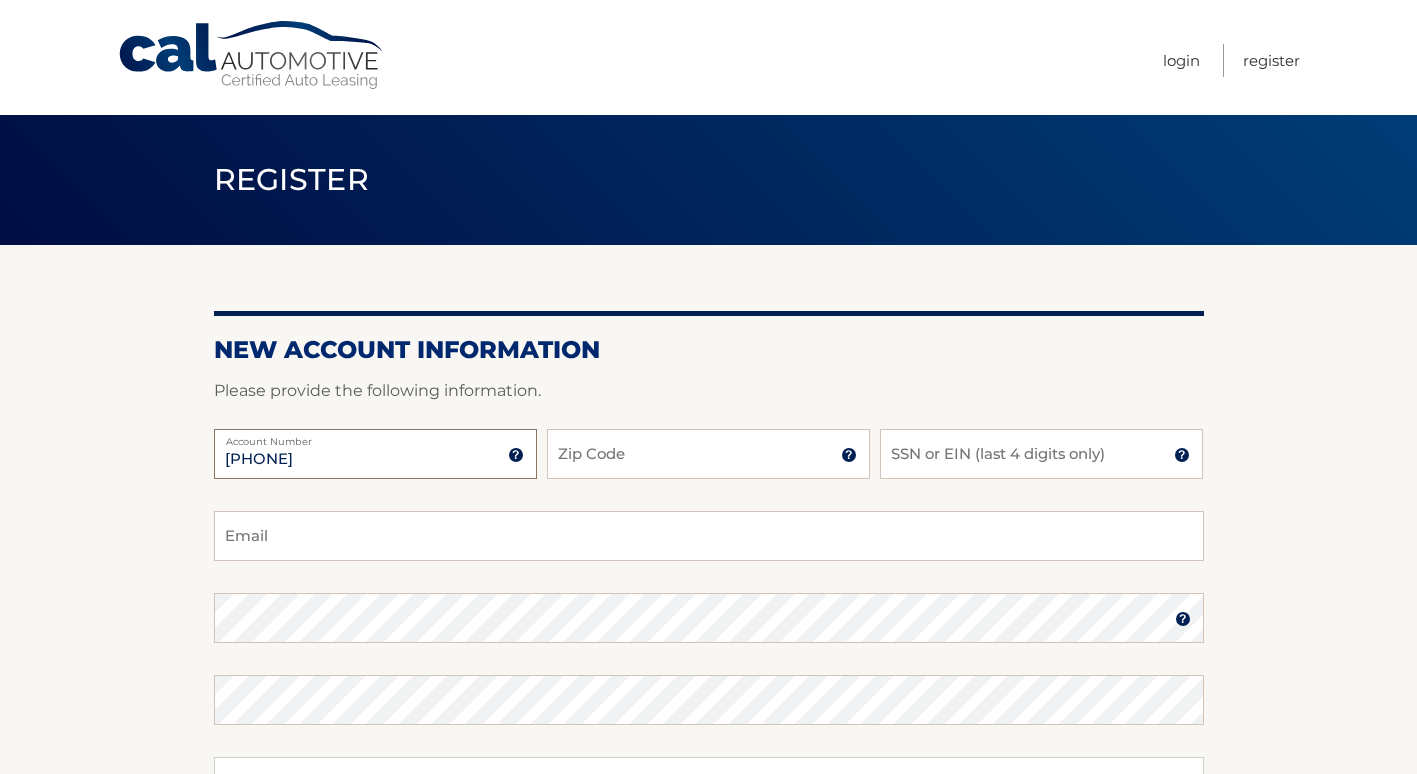 type on "[PHONE]" 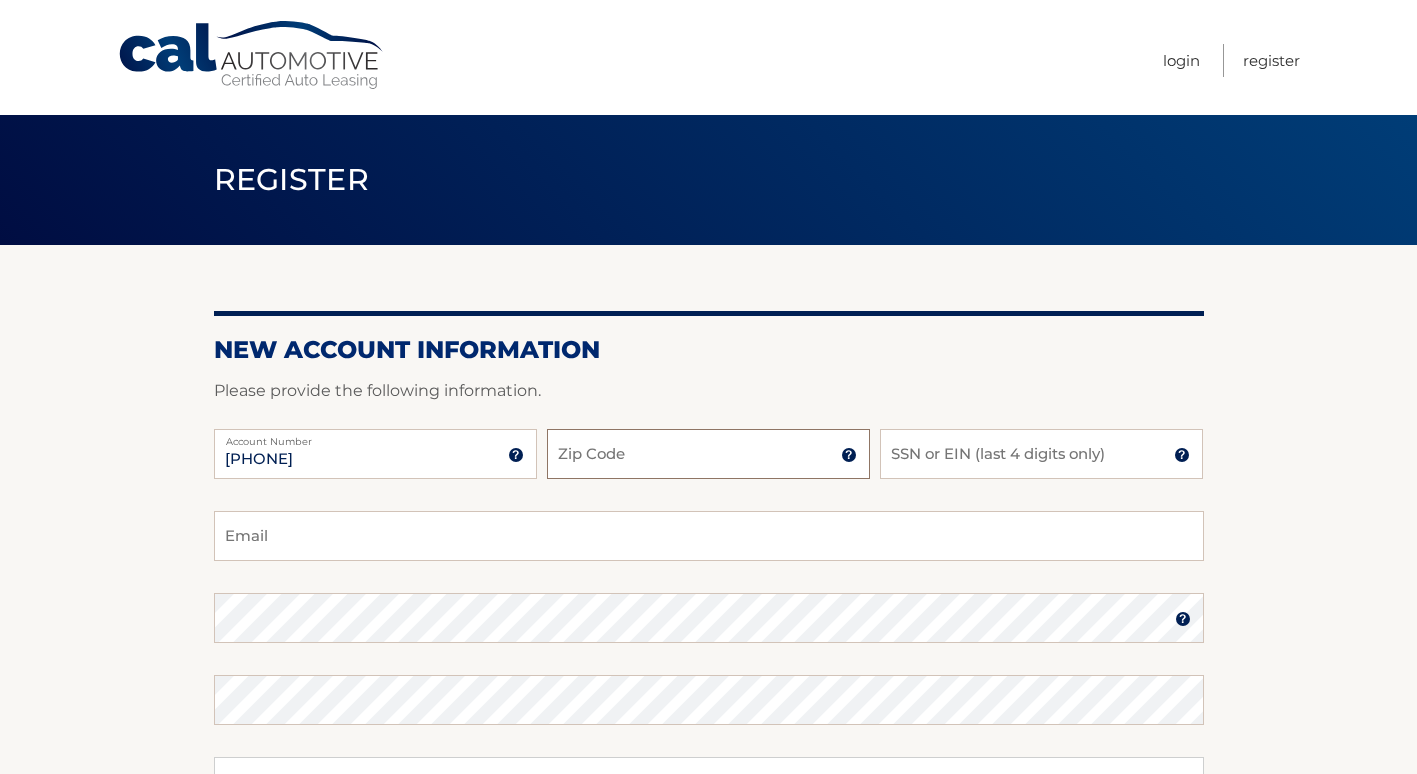 click on "Zip Code" at bounding box center (708, 454) 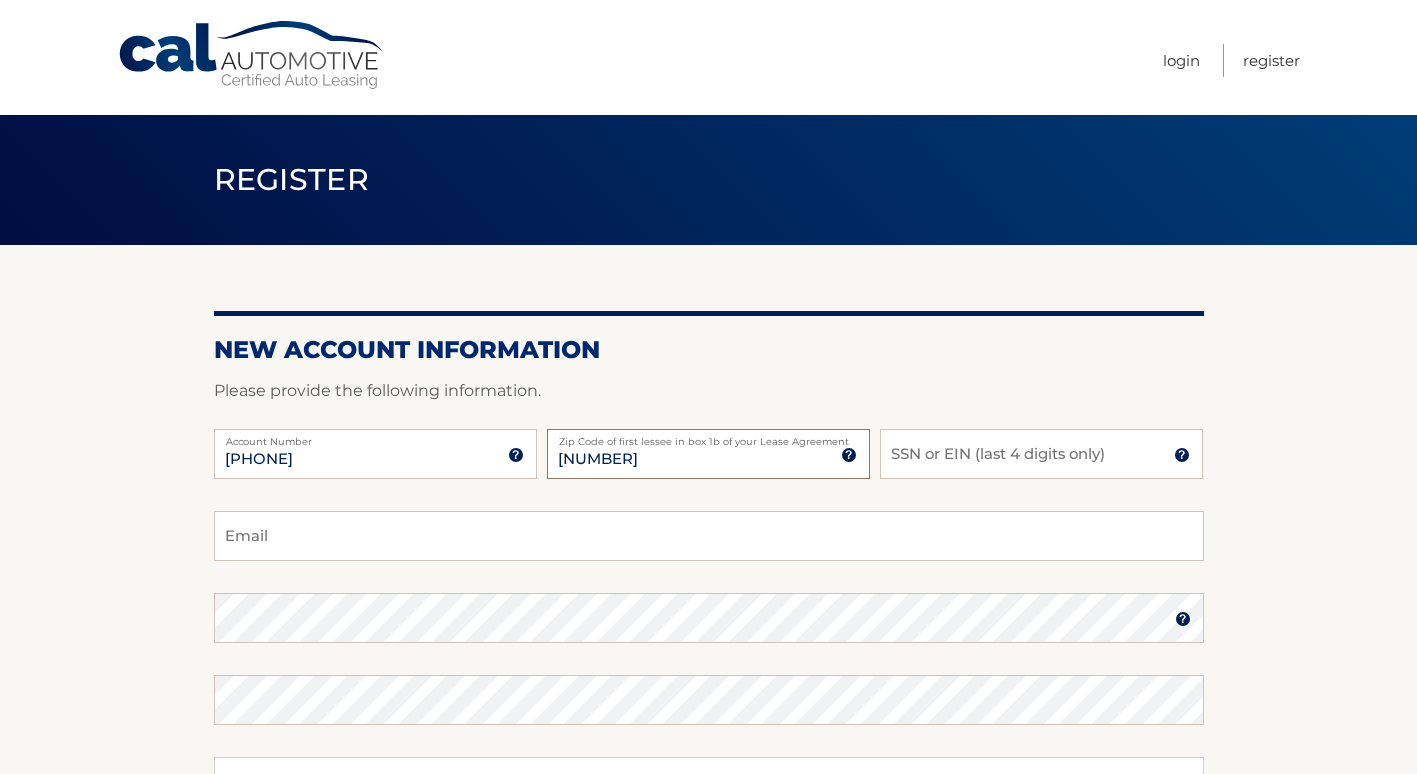 type on "[NUMBER]" 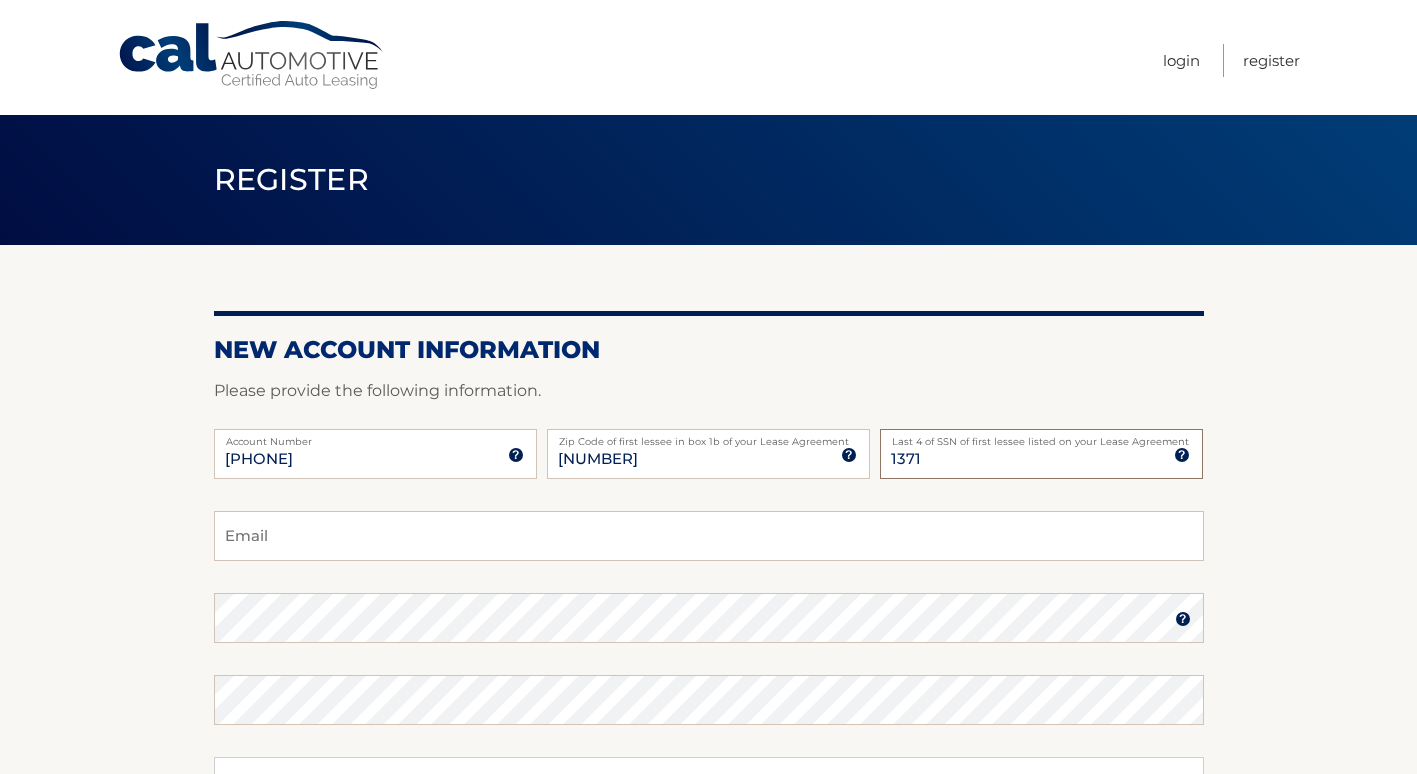 type on "1371" 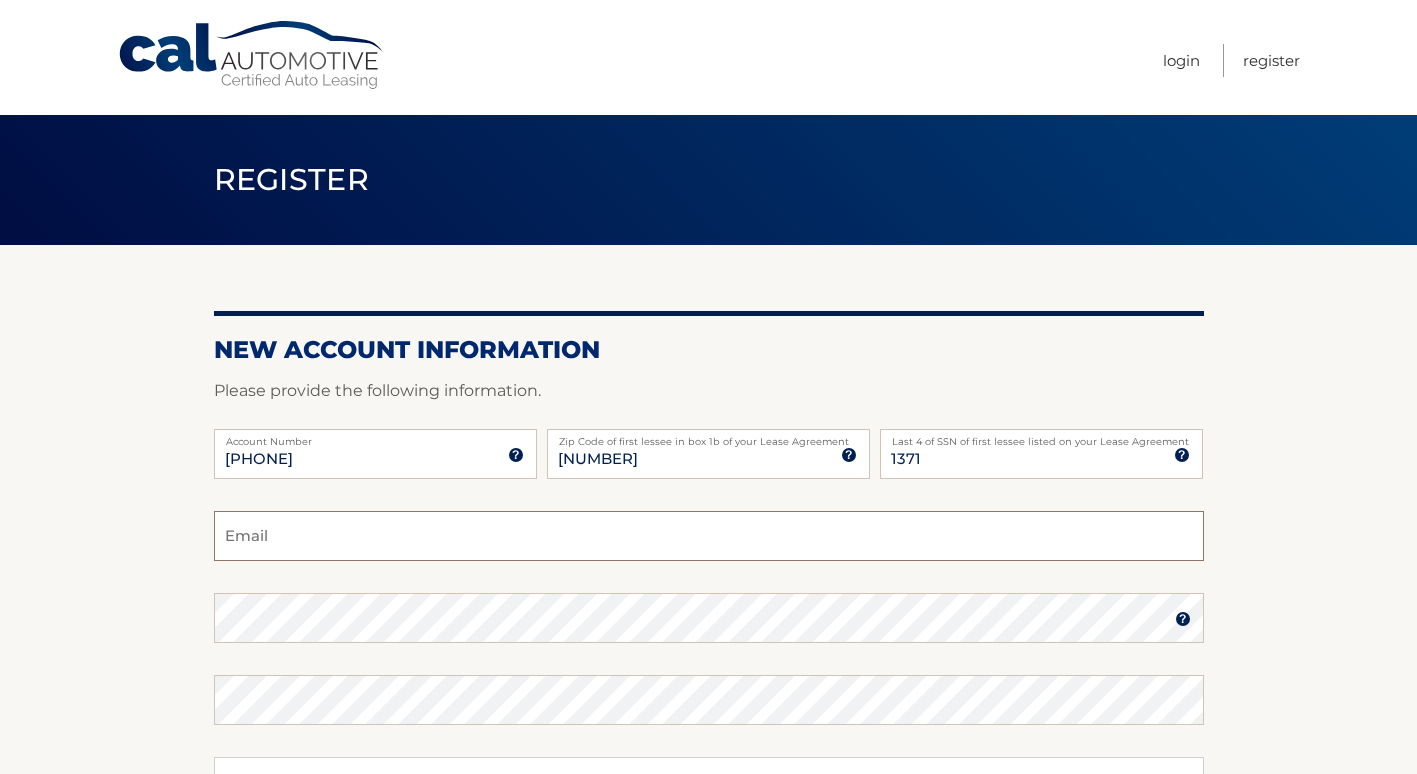click on "Email" at bounding box center (709, 536) 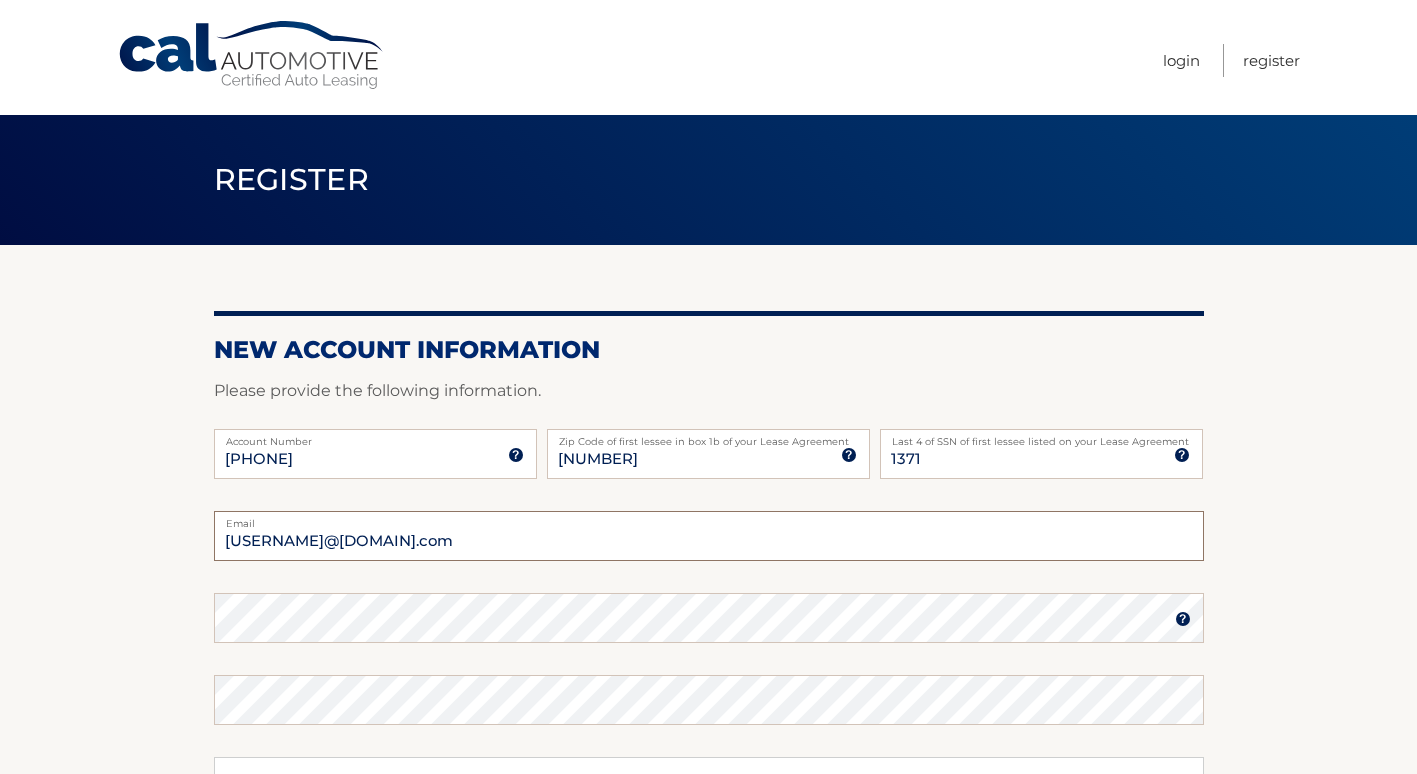 type on "[USERNAME]@[DOMAIN].com" 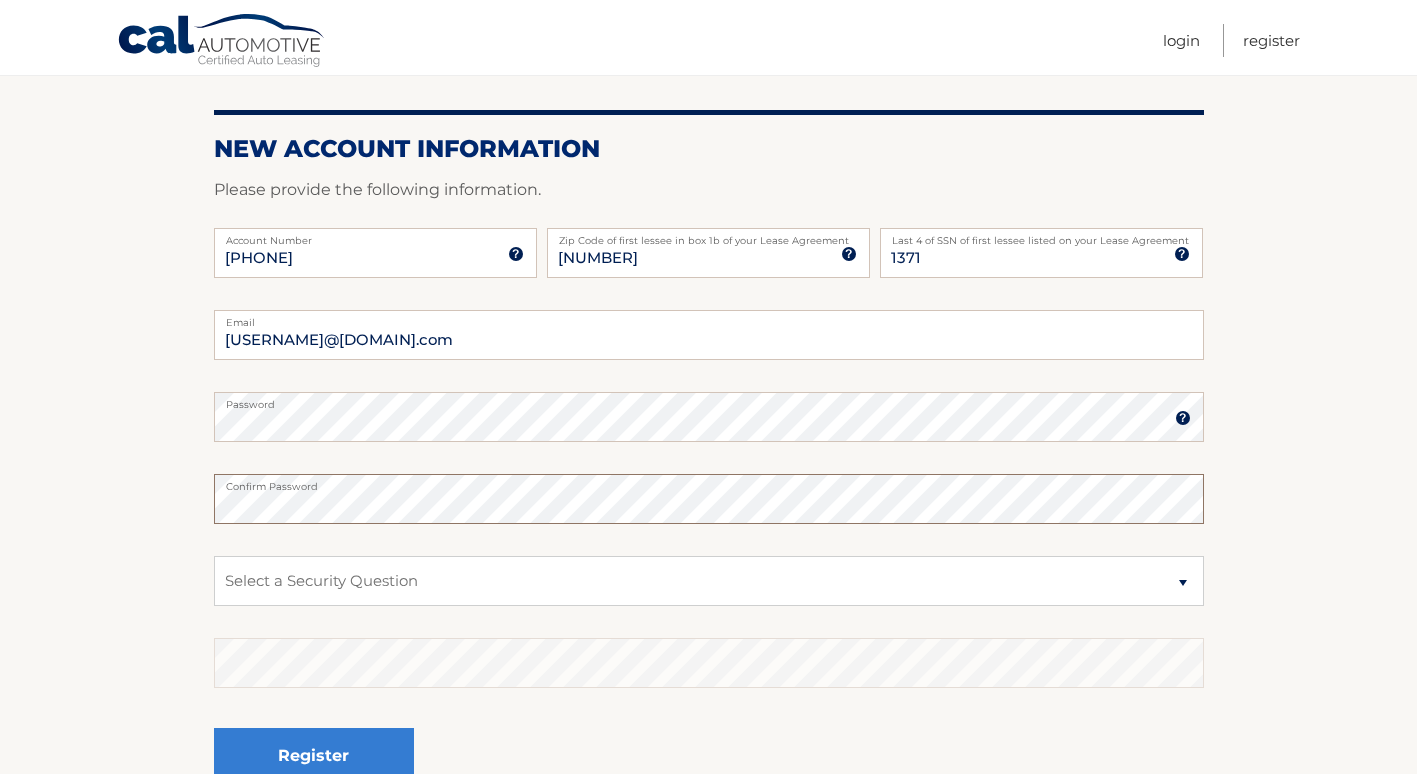 scroll, scrollTop: 202, scrollLeft: 0, axis: vertical 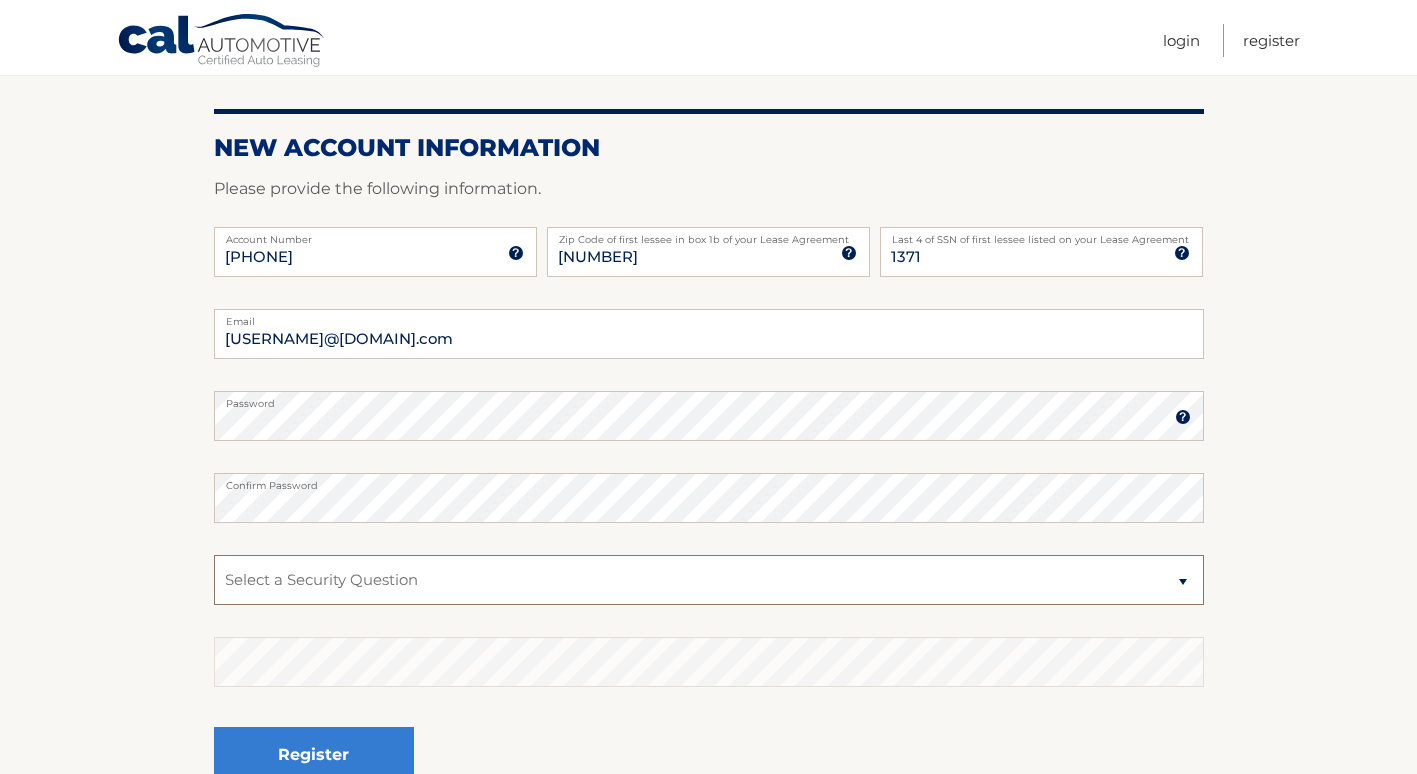 click on "Select a Security Question
What was the name of your elementary school?
What is your mother’s maiden name?
What street did you live on in the third grade?
In what city or town was your first job?
What was your childhood phone number including area code? (e.g., 000-000-0000)" at bounding box center (709, 580) 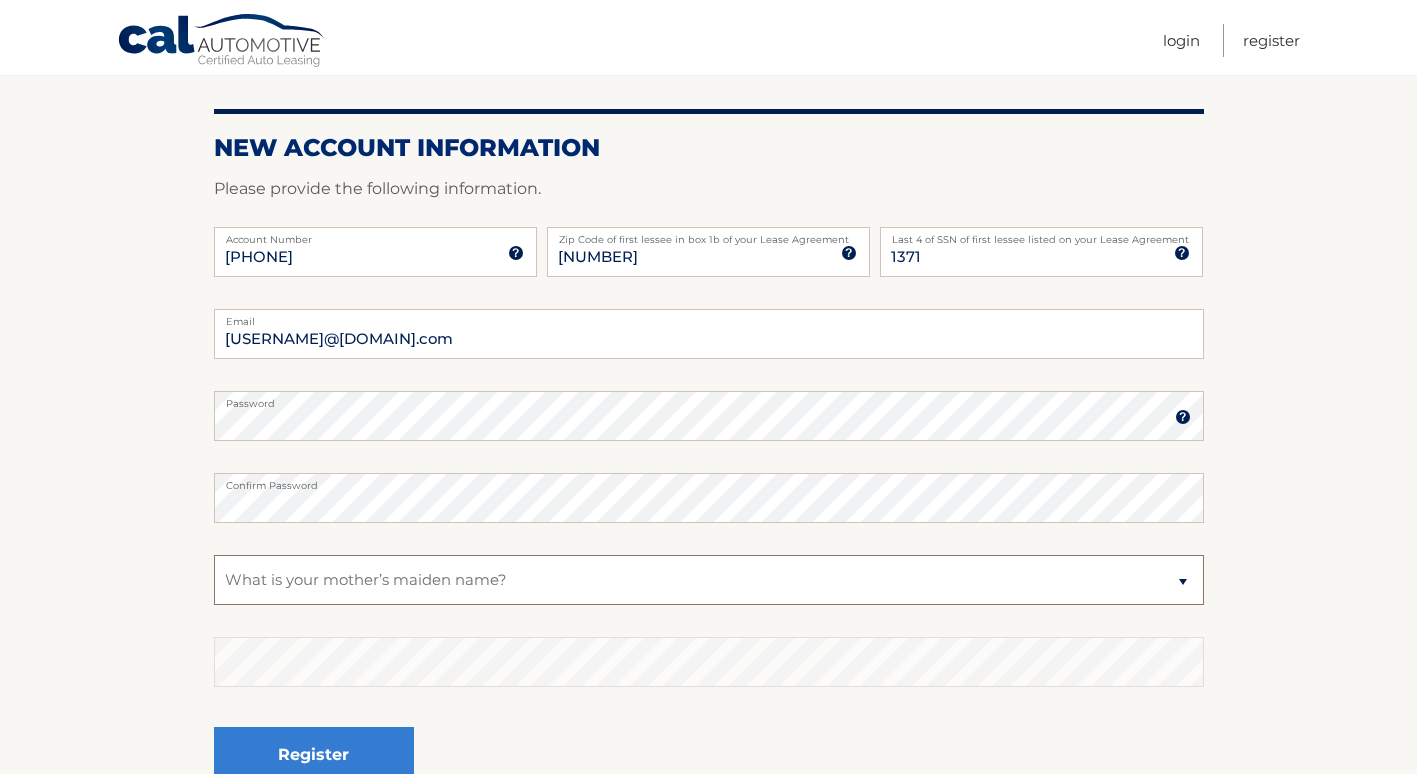 click on "Select a Security Question
What was the name of your elementary school?
What is your mother’s maiden name?
What street did you live on in the third grade?
In what city or town was your first job?
What was your childhood phone number including area code? (e.g., 000-000-0000)" at bounding box center [709, 580] 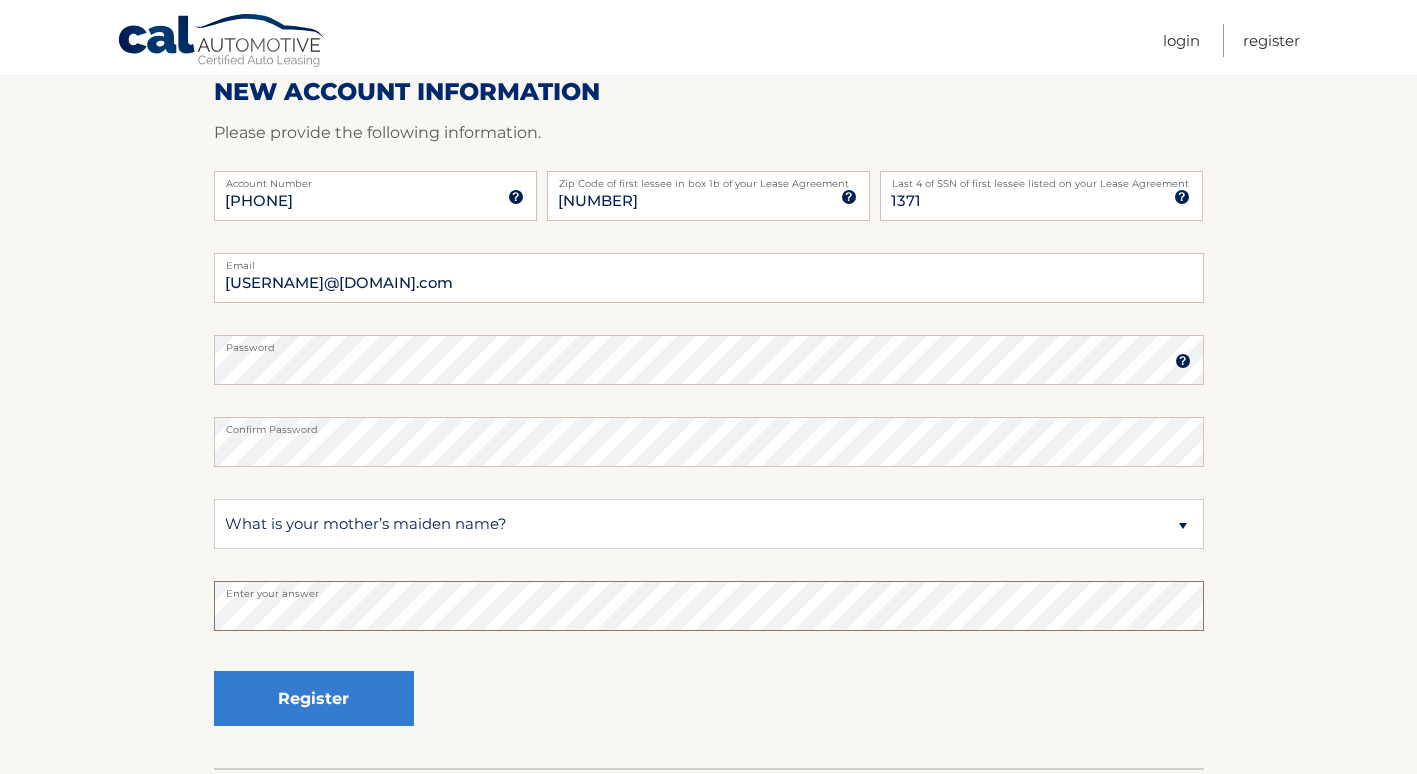 scroll, scrollTop: 259, scrollLeft: 0, axis: vertical 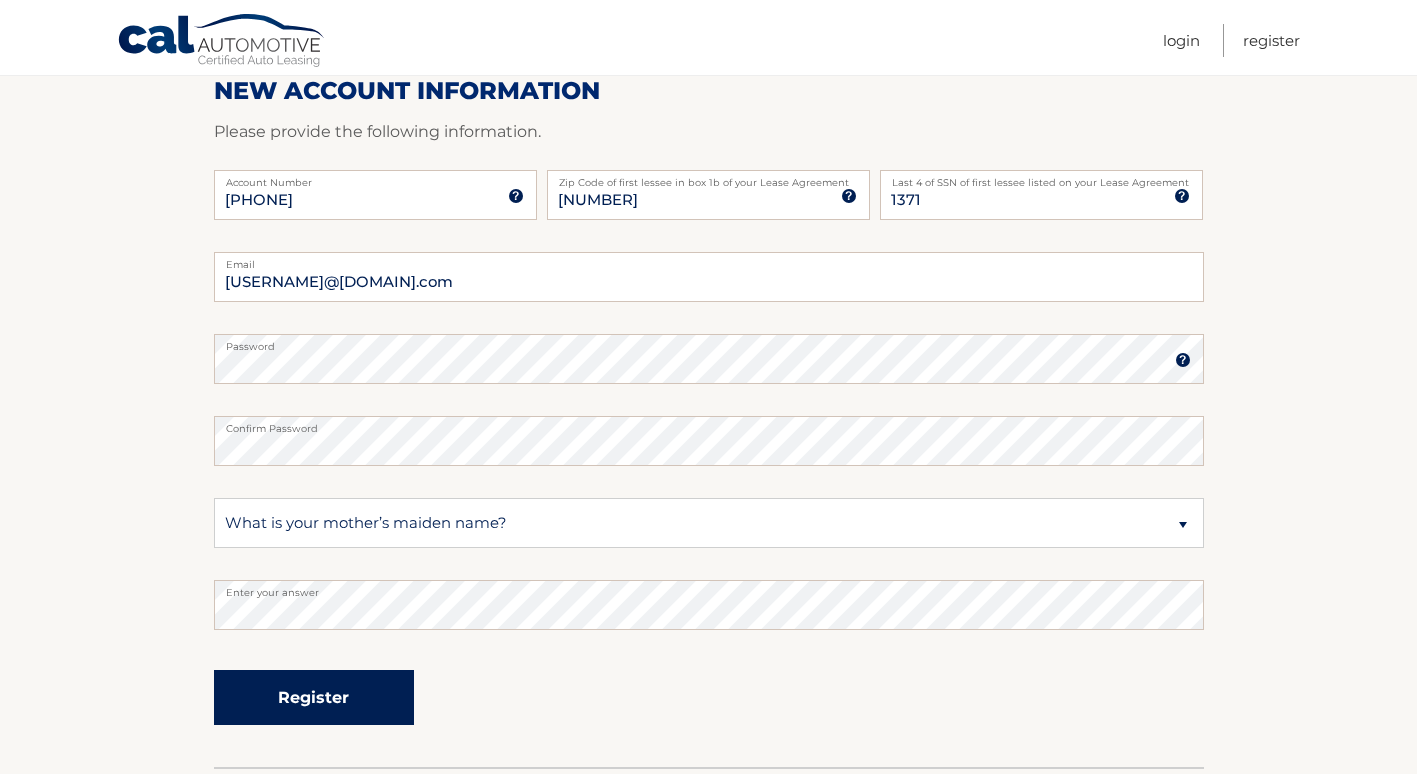 click on "Register" at bounding box center (314, 697) 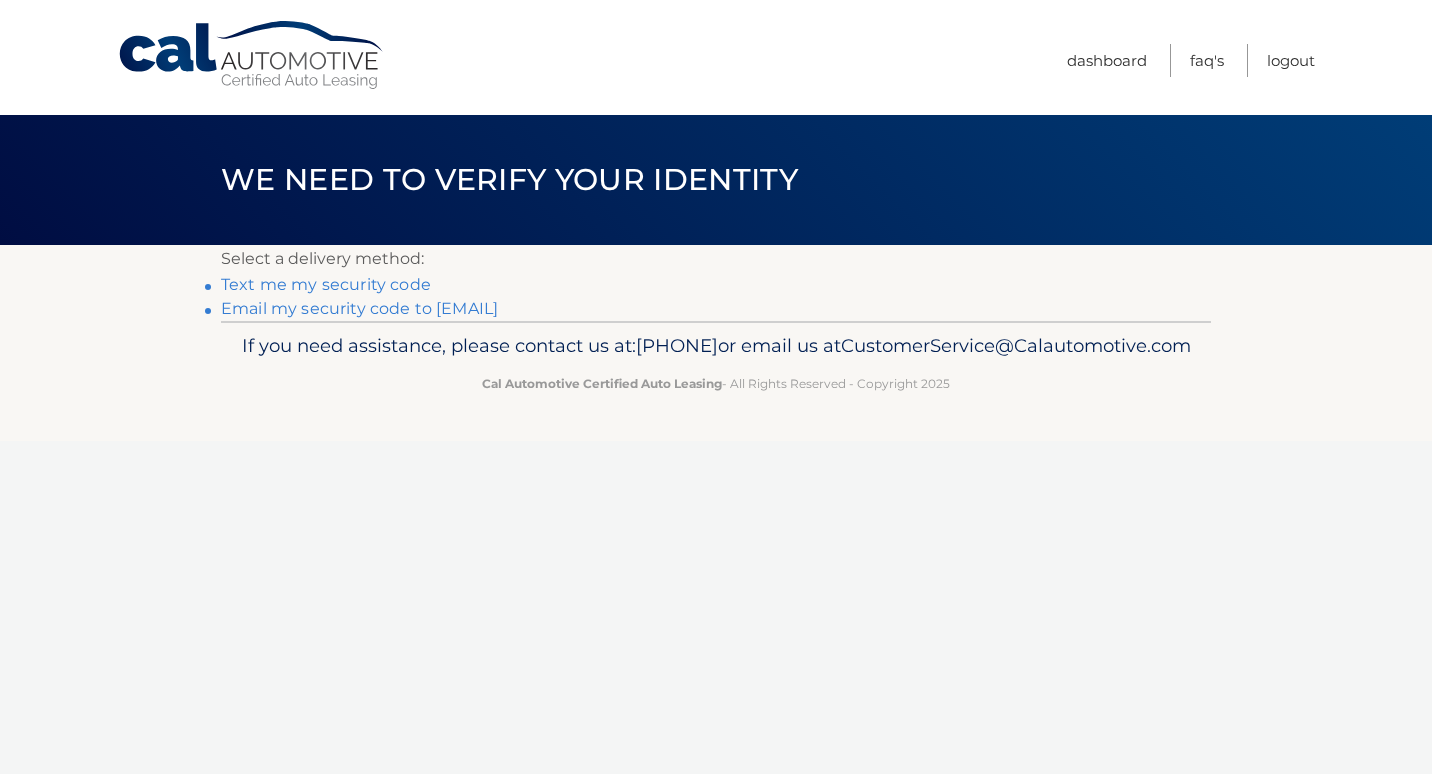scroll, scrollTop: 0, scrollLeft: 0, axis: both 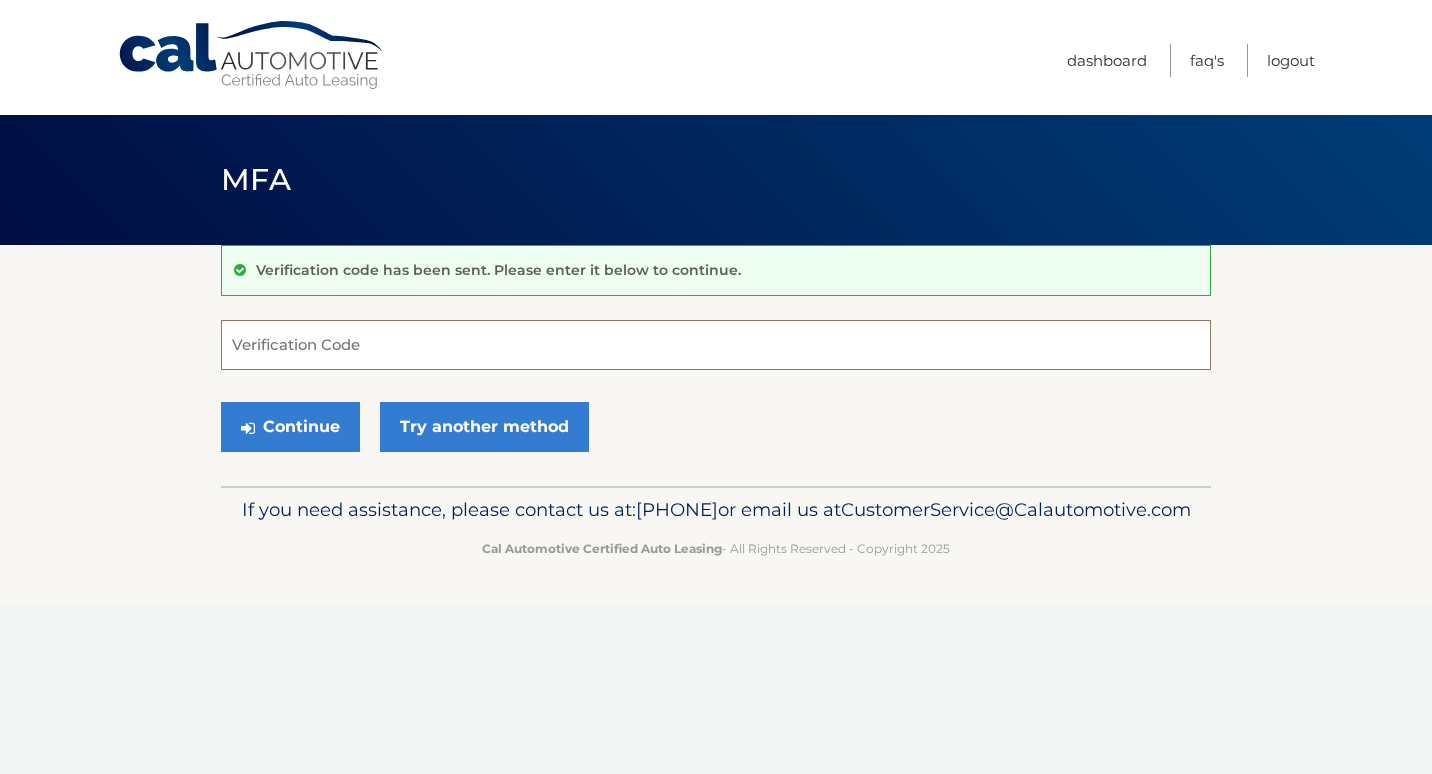 click on "Verification Code" at bounding box center [716, 345] 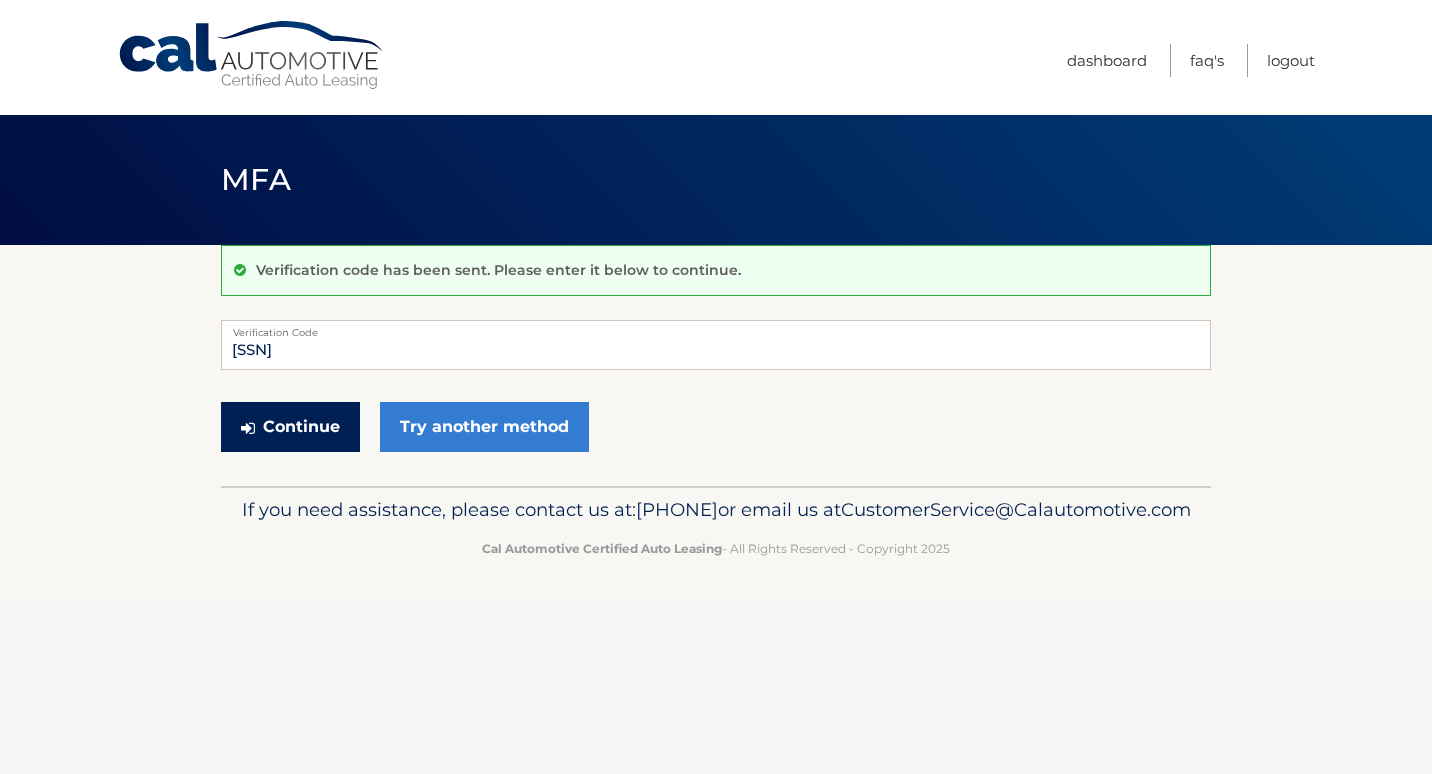 click on "Continue" at bounding box center [290, 427] 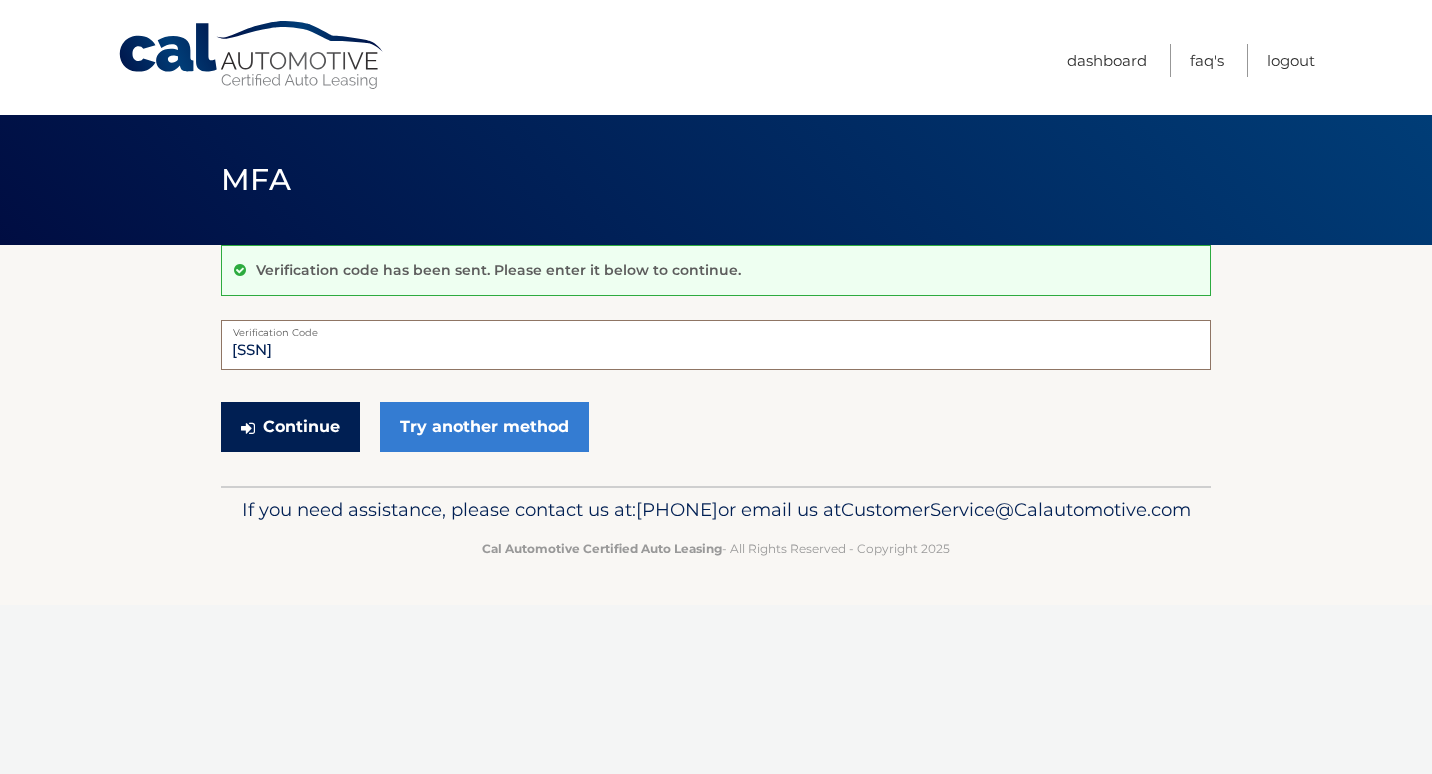type on "517546" 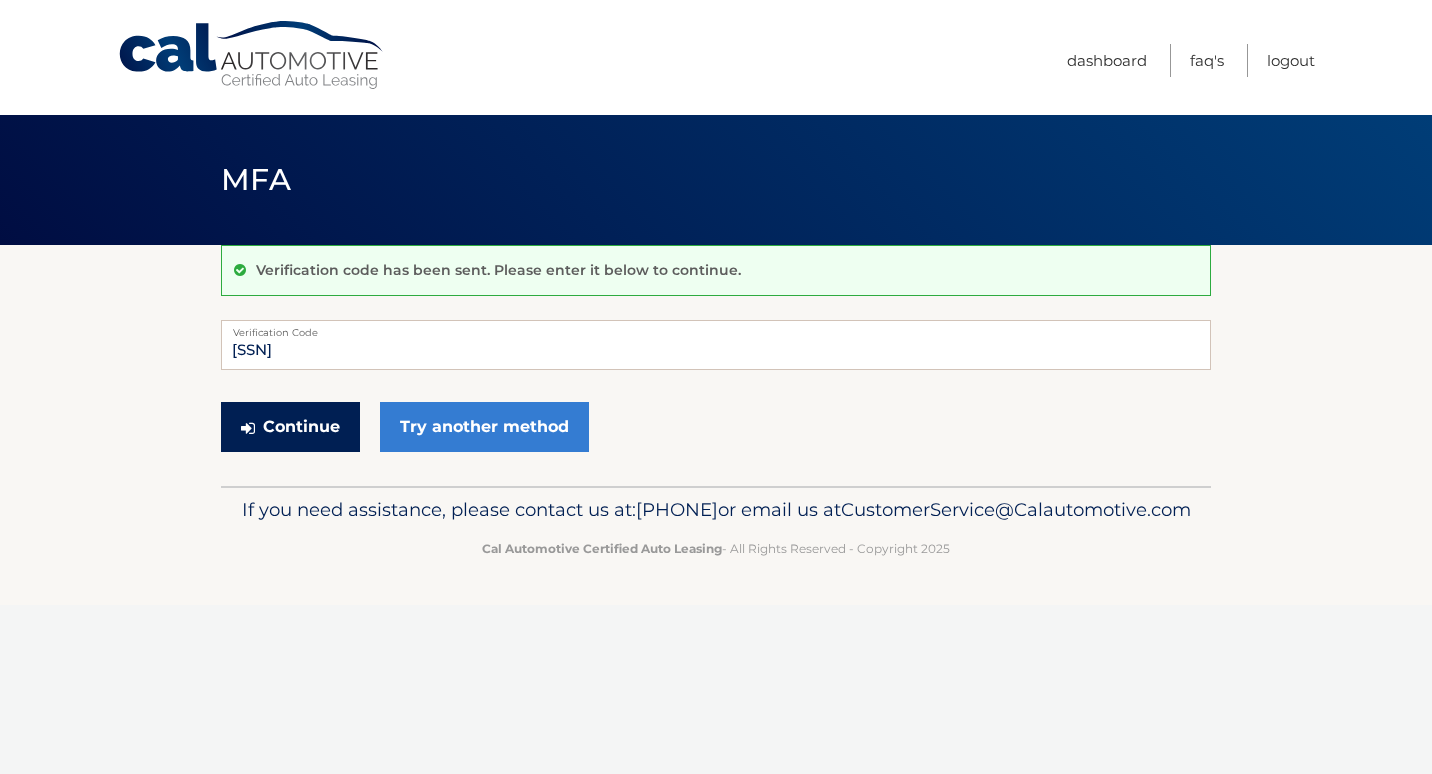 click on "Continue" at bounding box center [290, 427] 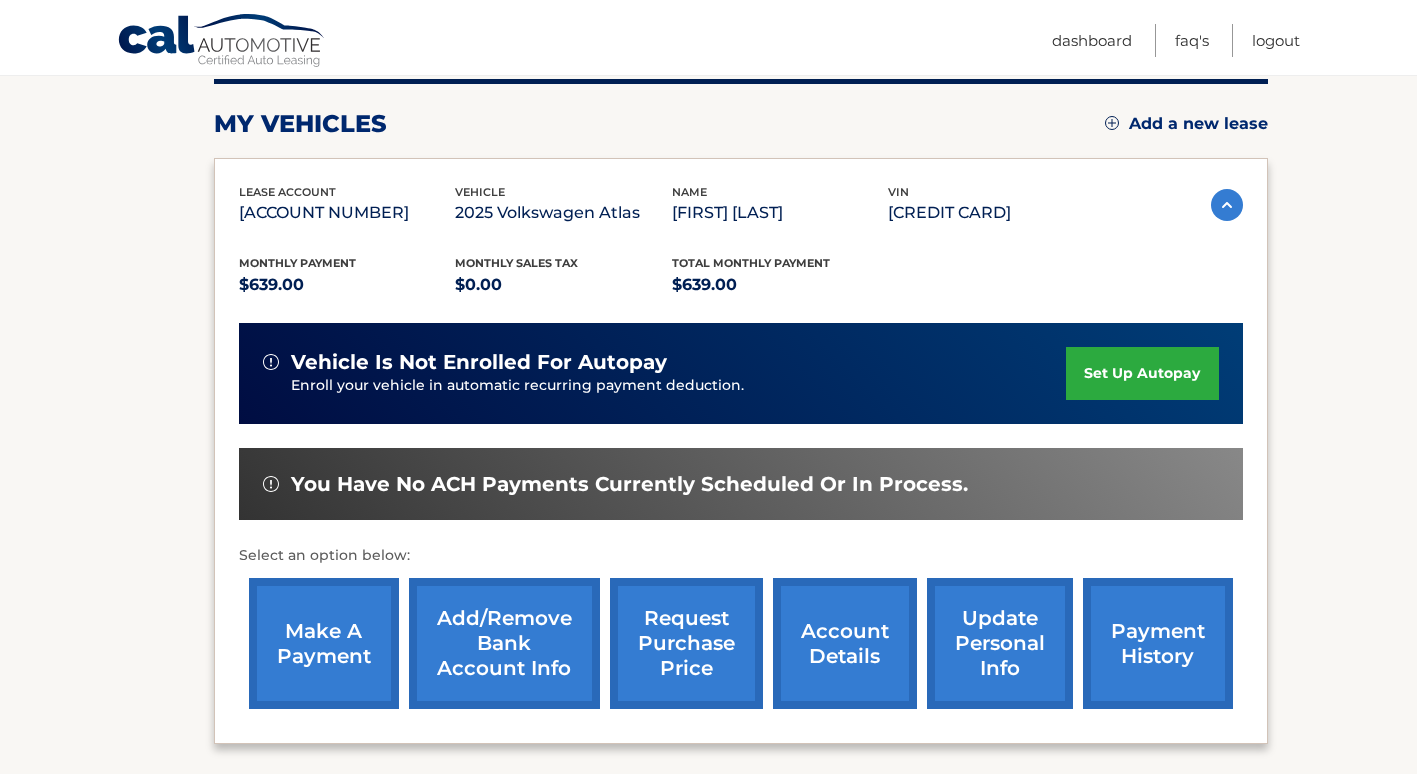 scroll, scrollTop: 262, scrollLeft: 0, axis: vertical 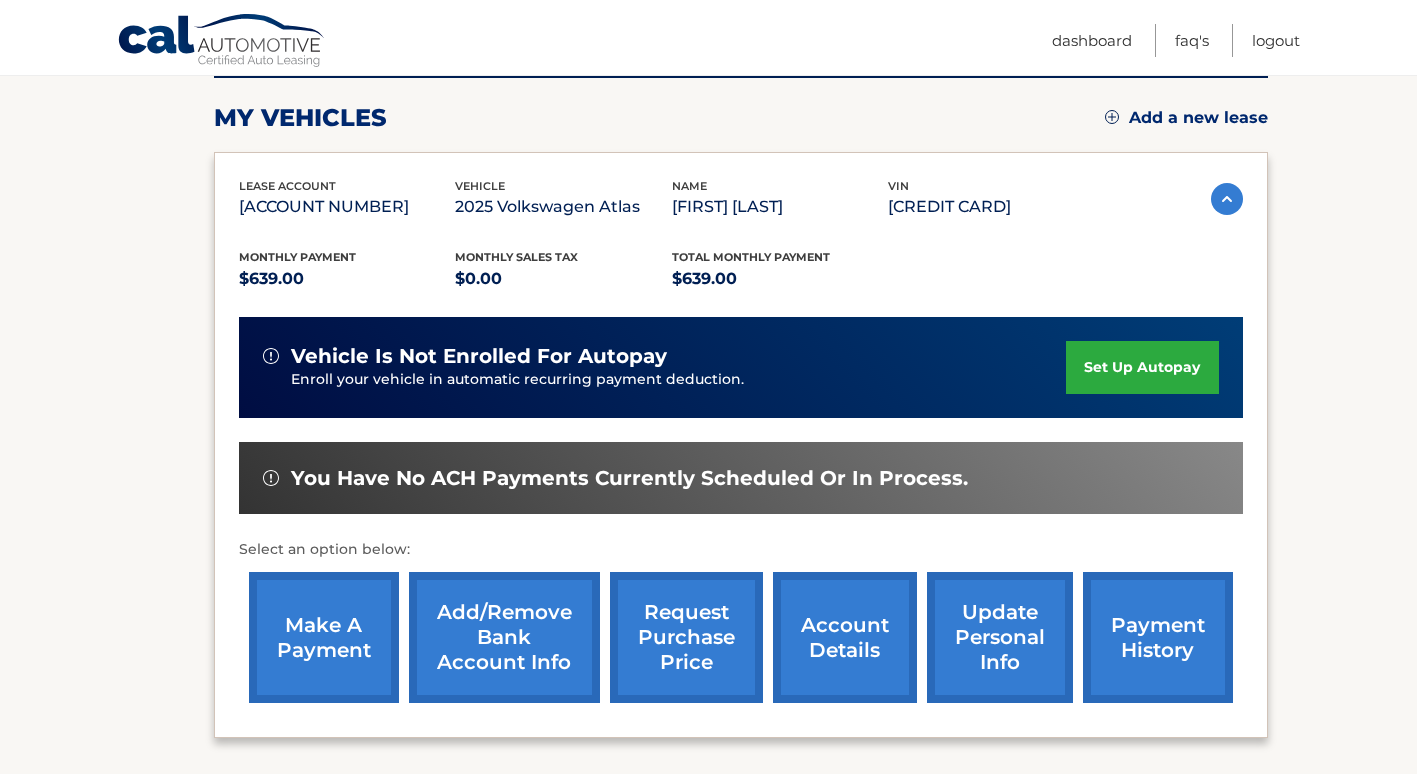 click on "make a payment" at bounding box center (324, 637) 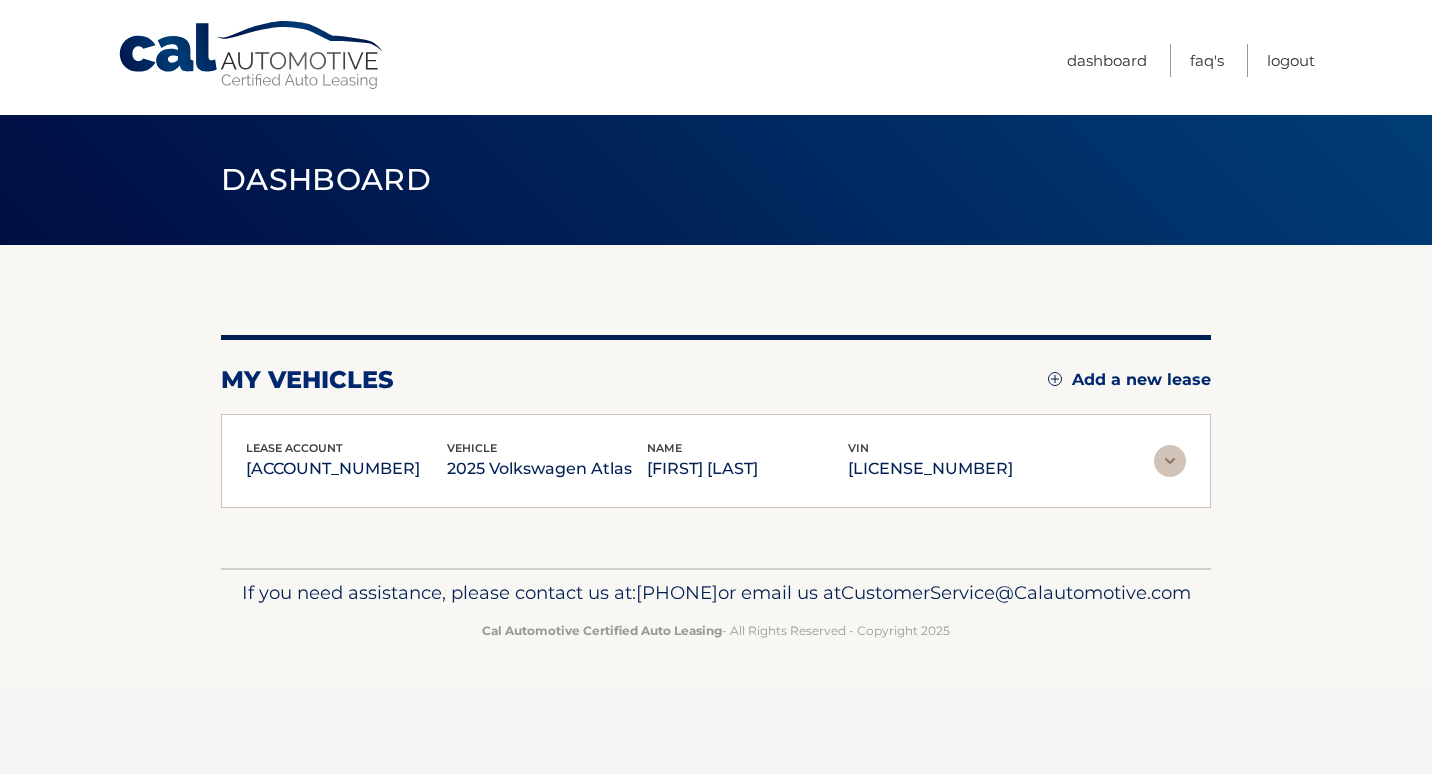 scroll, scrollTop: 0, scrollLeft: 0, axis: both 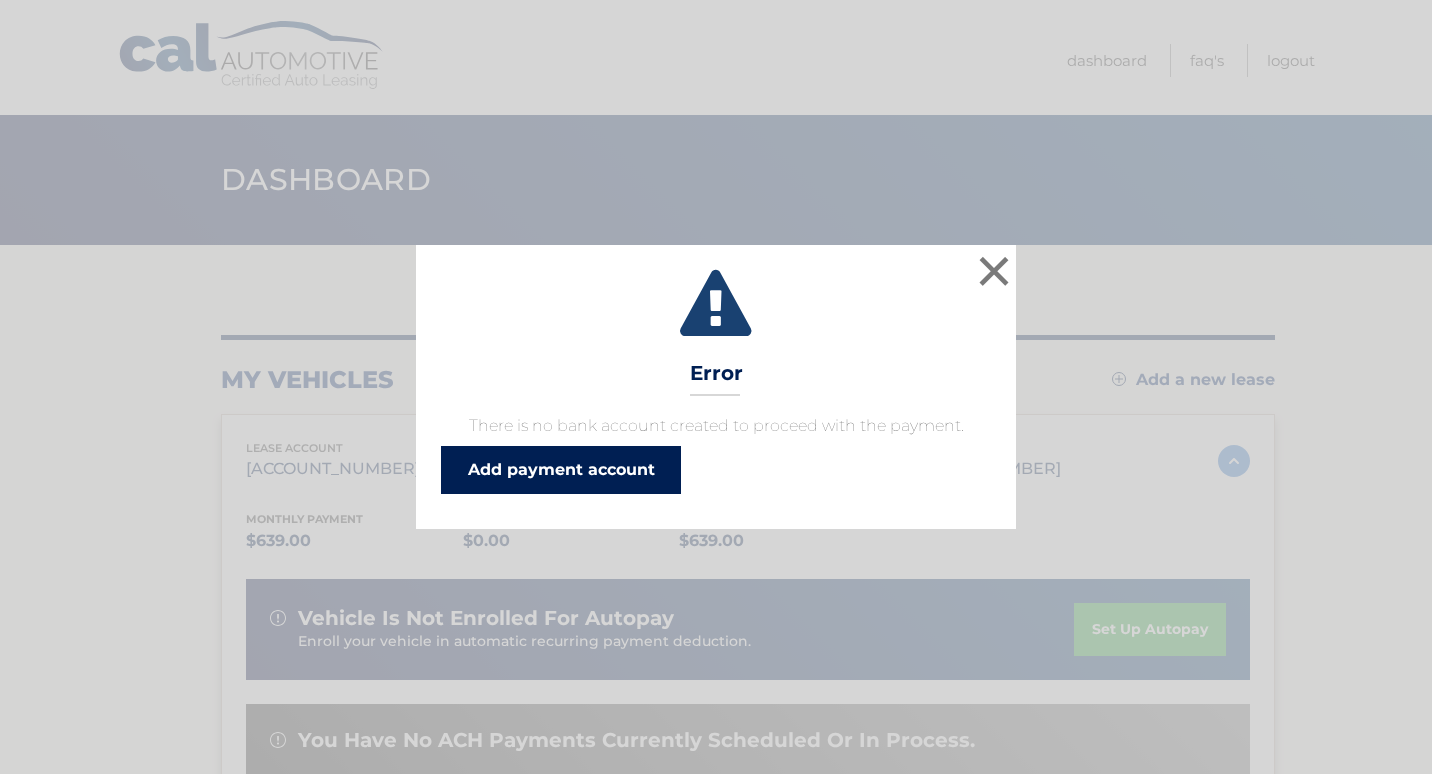click on "Add payment account" at bounding box center [561, 470] 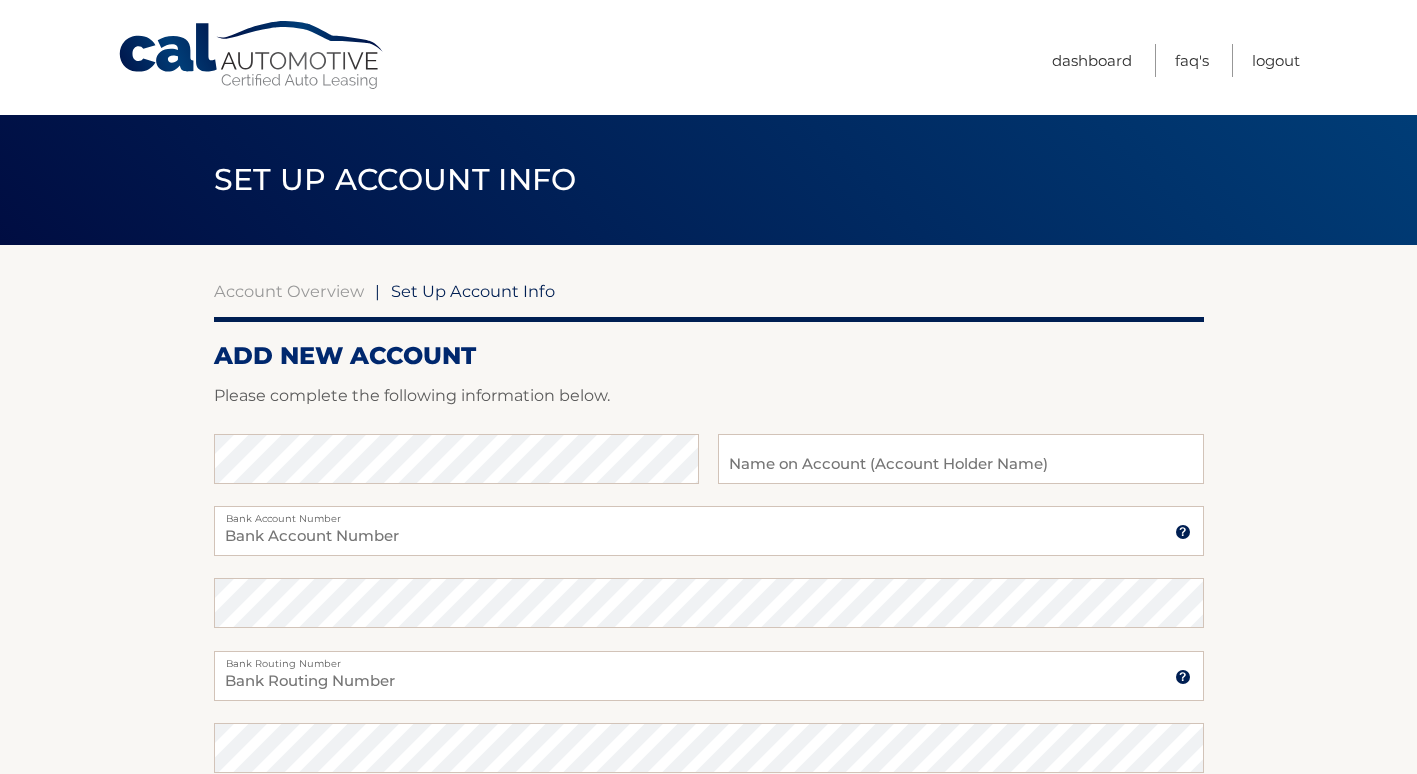 scroll, scrollTop: 0, scrollLeft: 0, axis: both 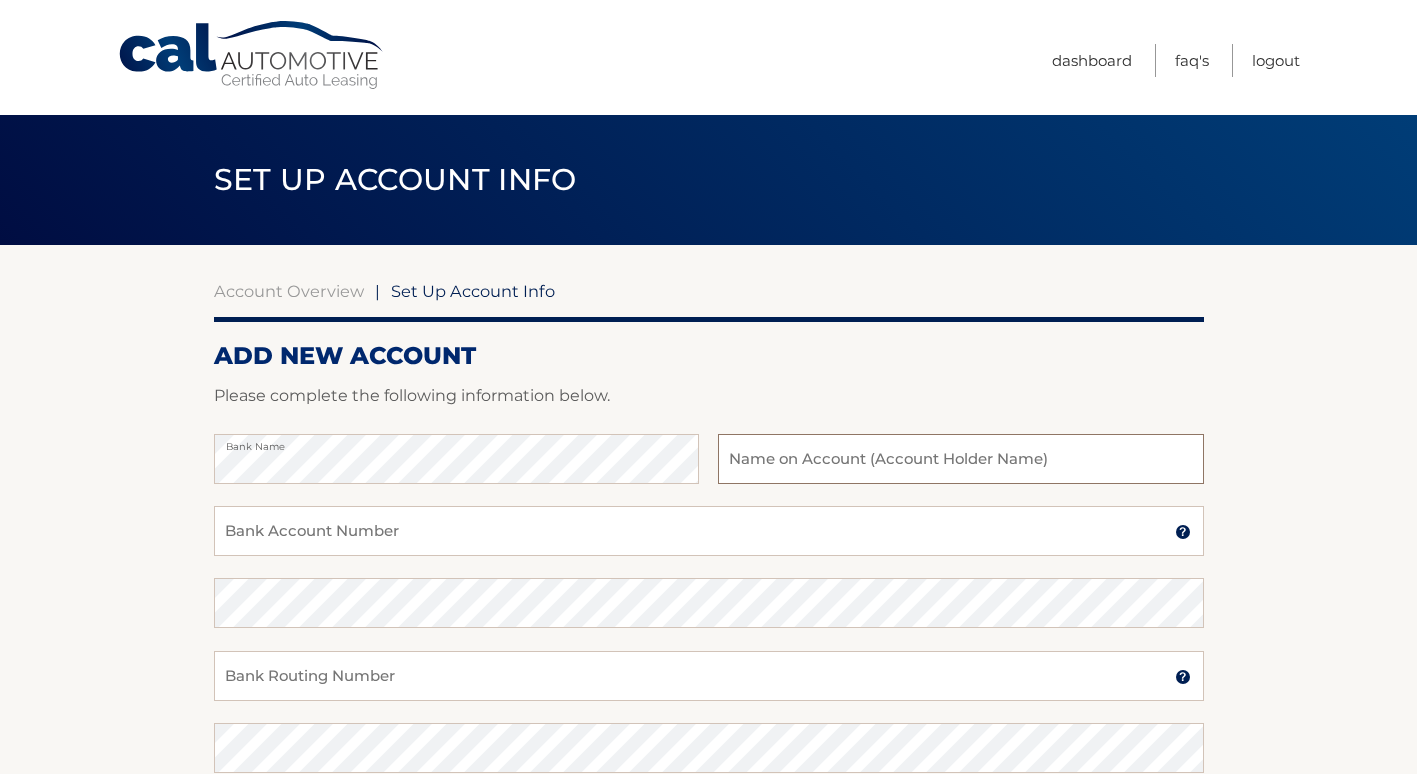click at bounding box center [960, 459] 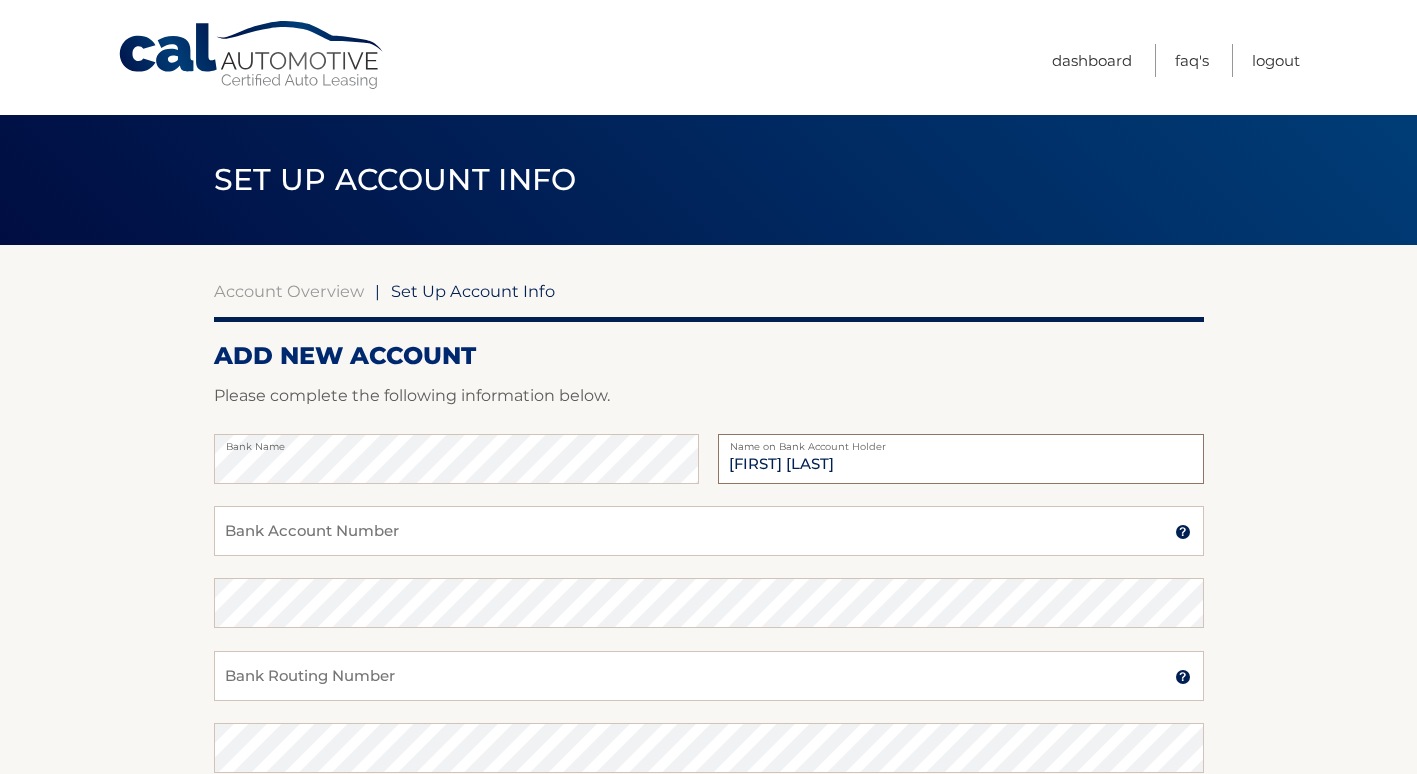 type on "[FIRST] [LAST]" 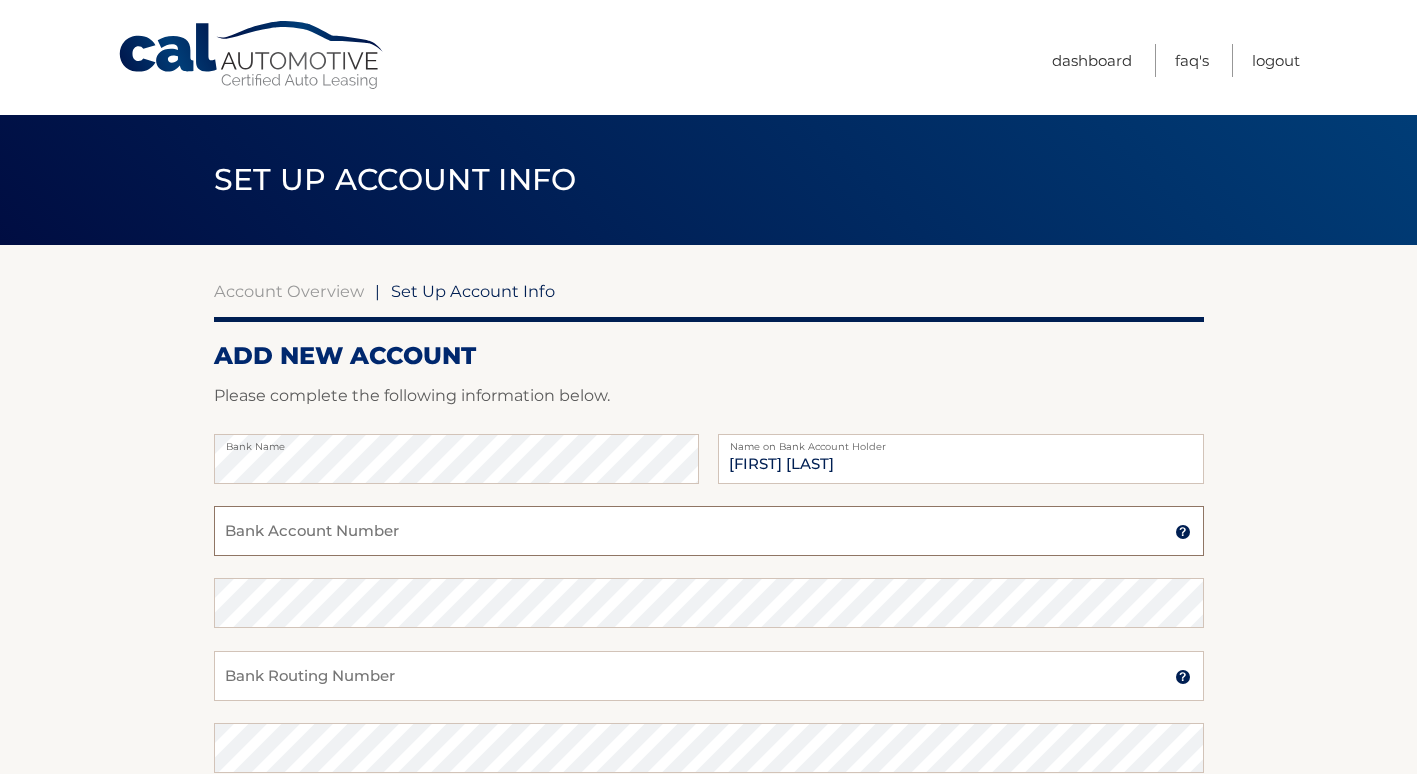 click on "Bank Account Number" at bounding box center [709, 531] 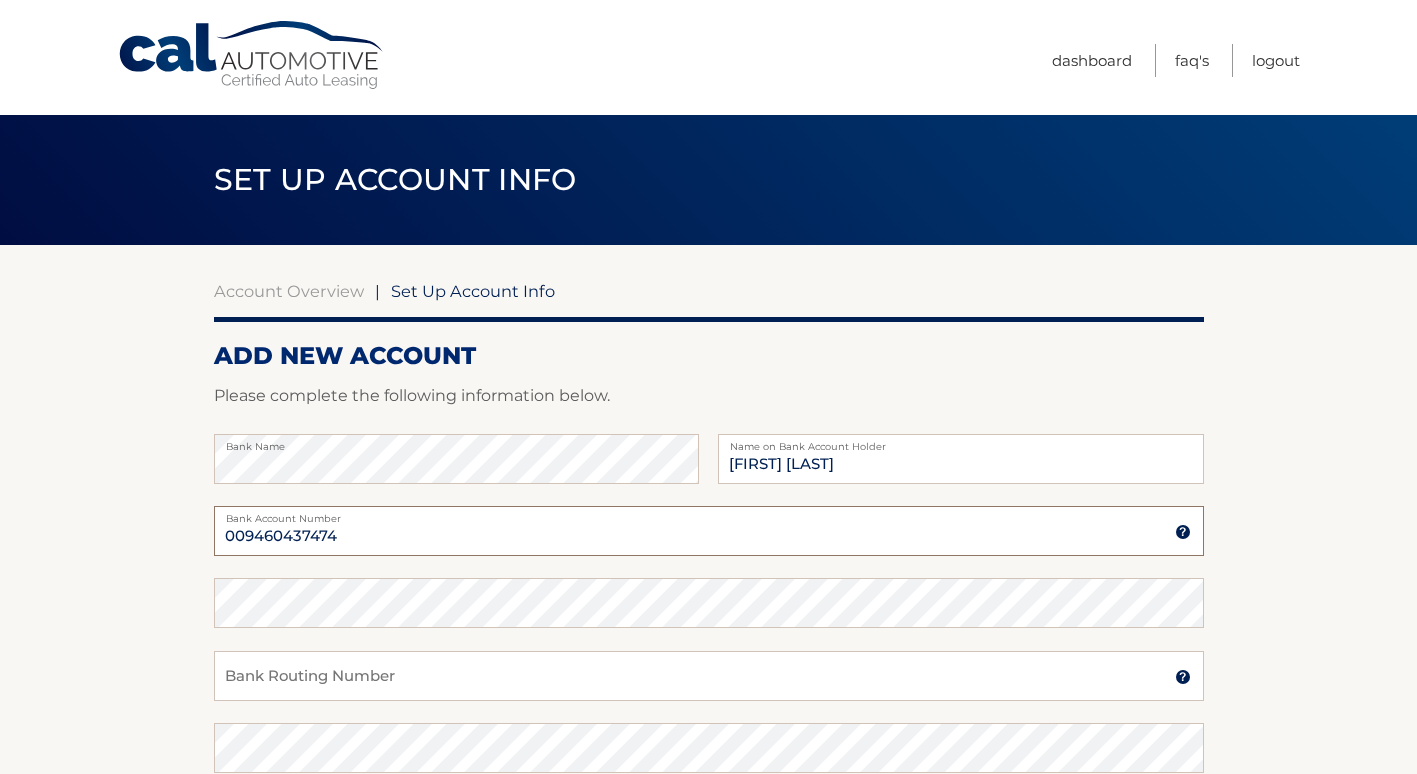 type on "009460437474" 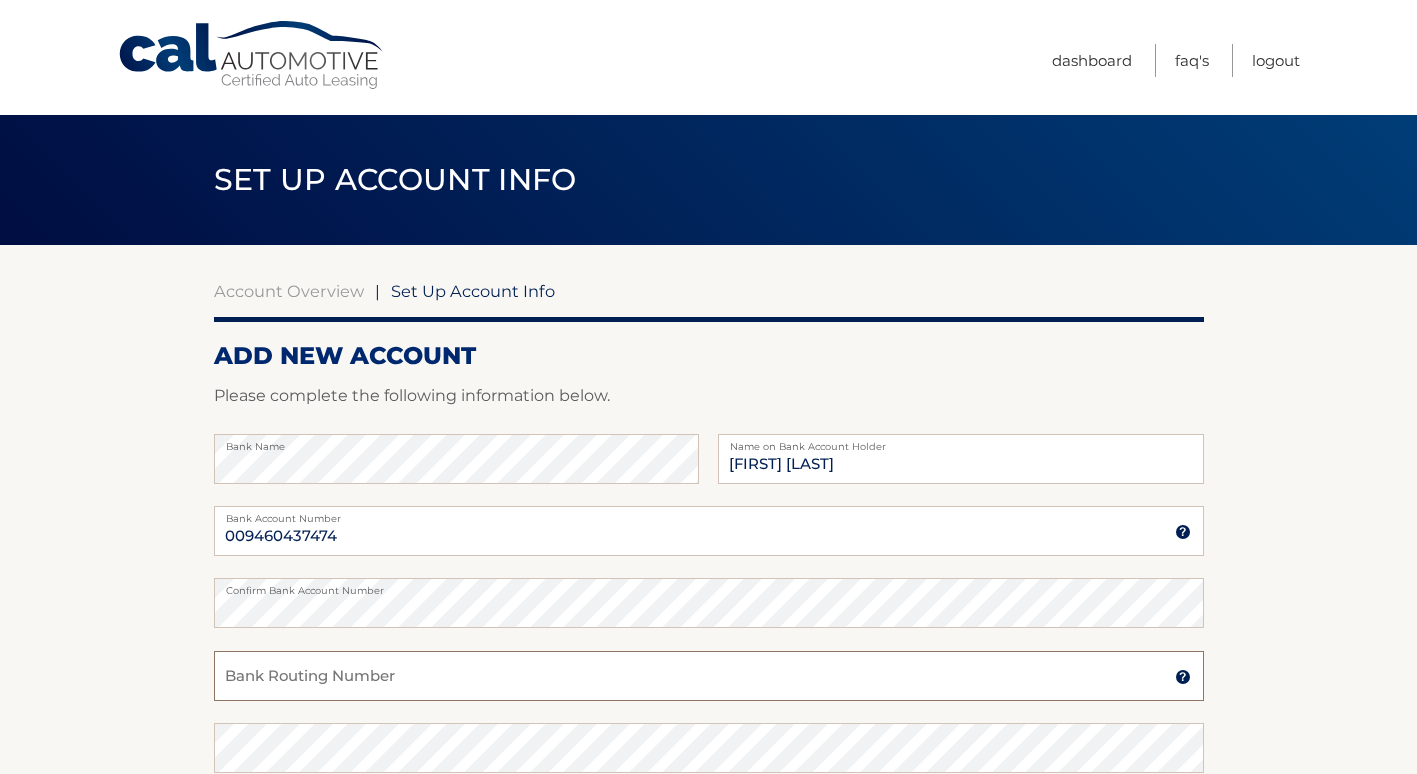 click on "Bank Routing Number" at bounding box center (709, 676) 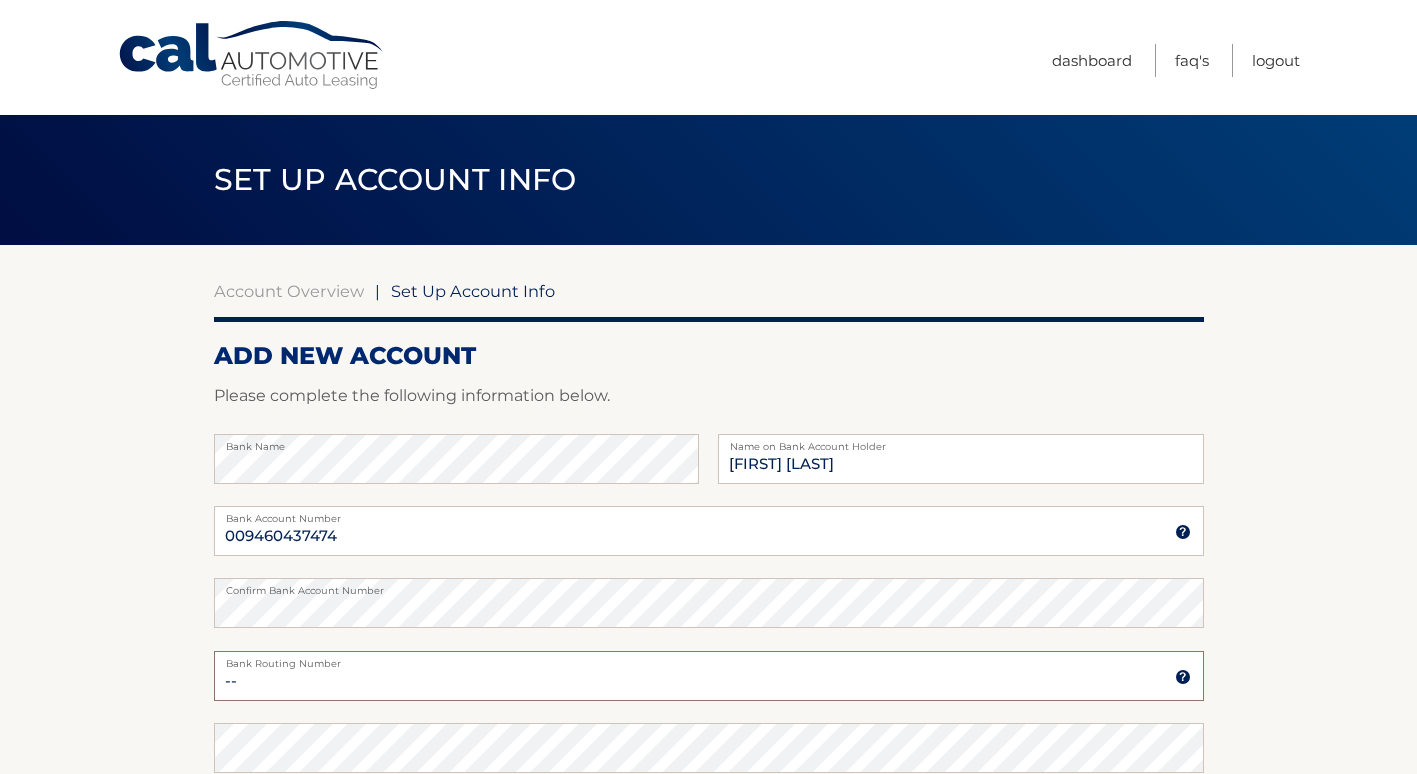 type on "-" 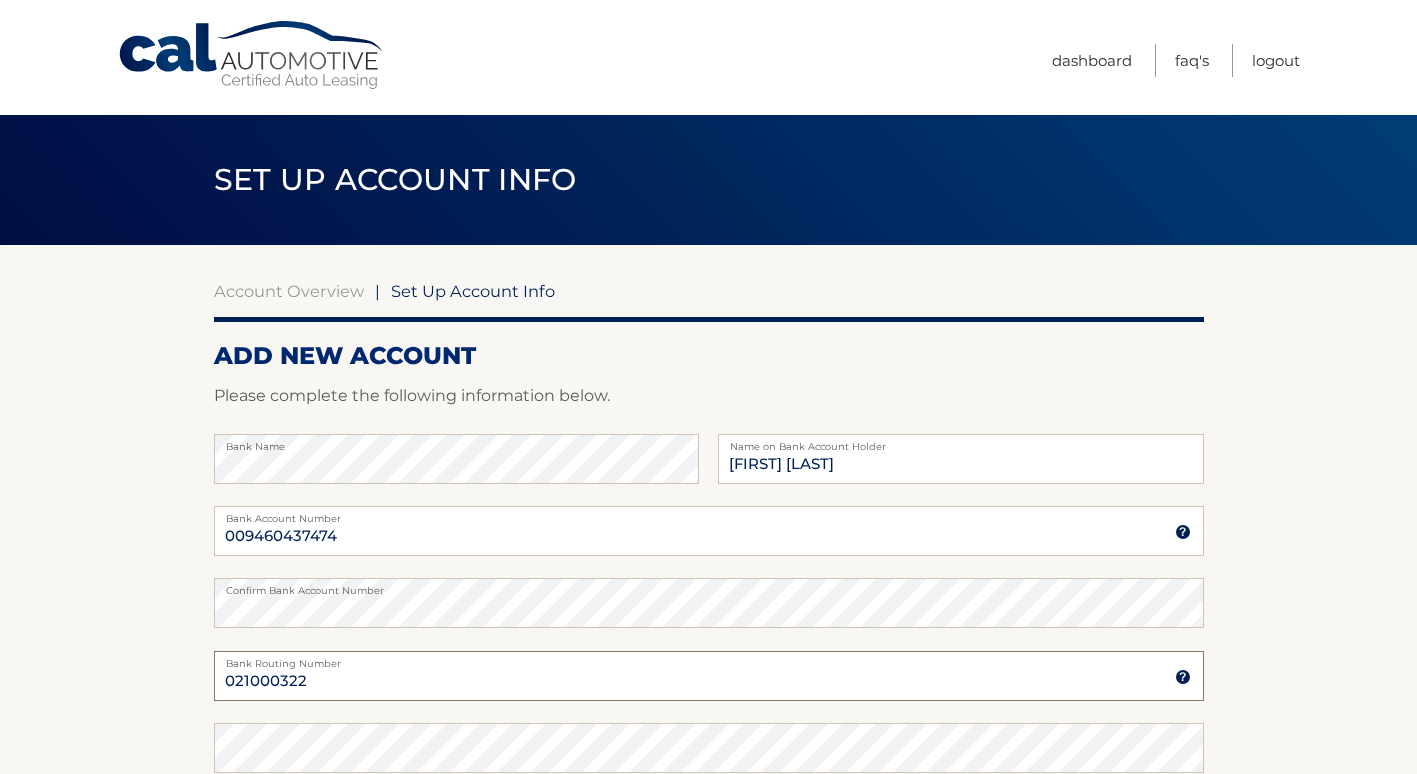 type on "021000322" 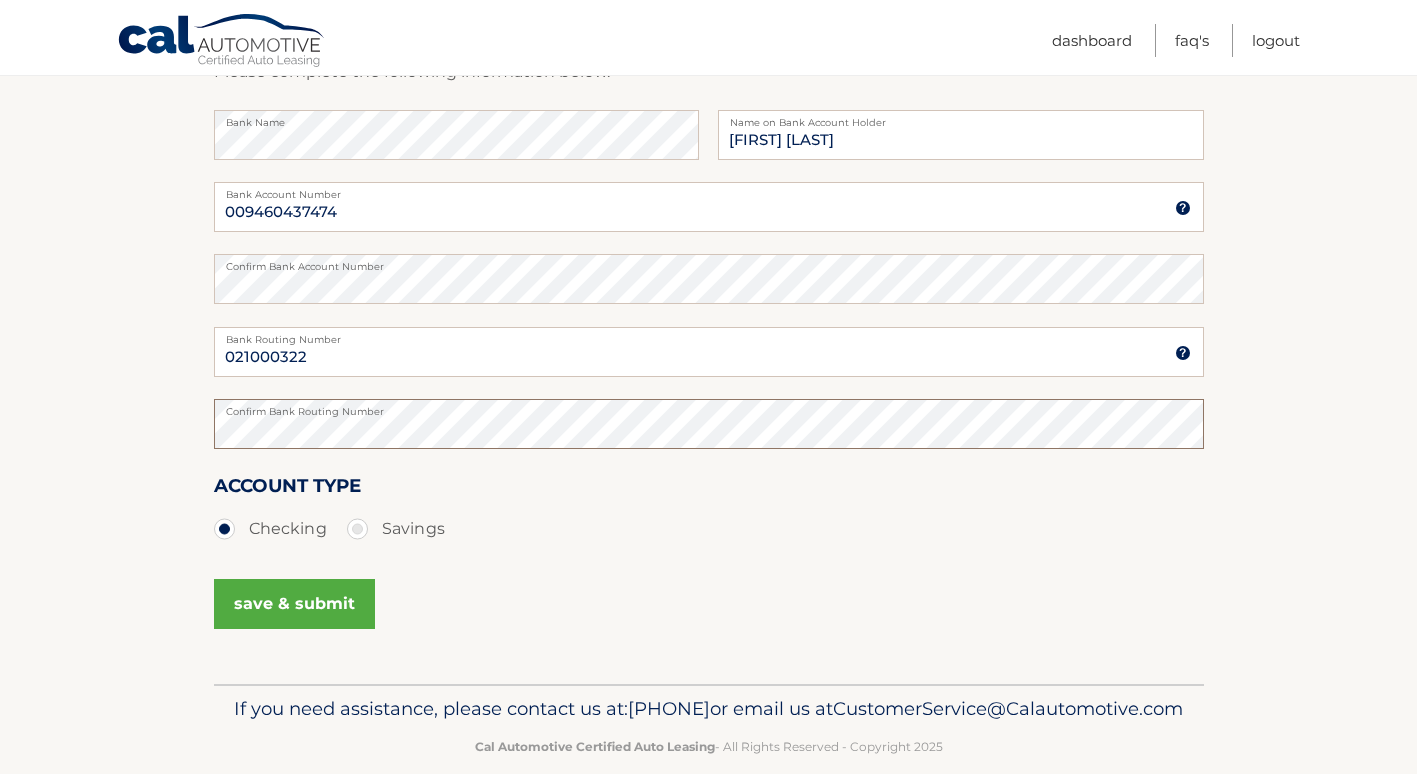 scroll, scrollTop: 325, scrollLeft: 0, axis: vertical 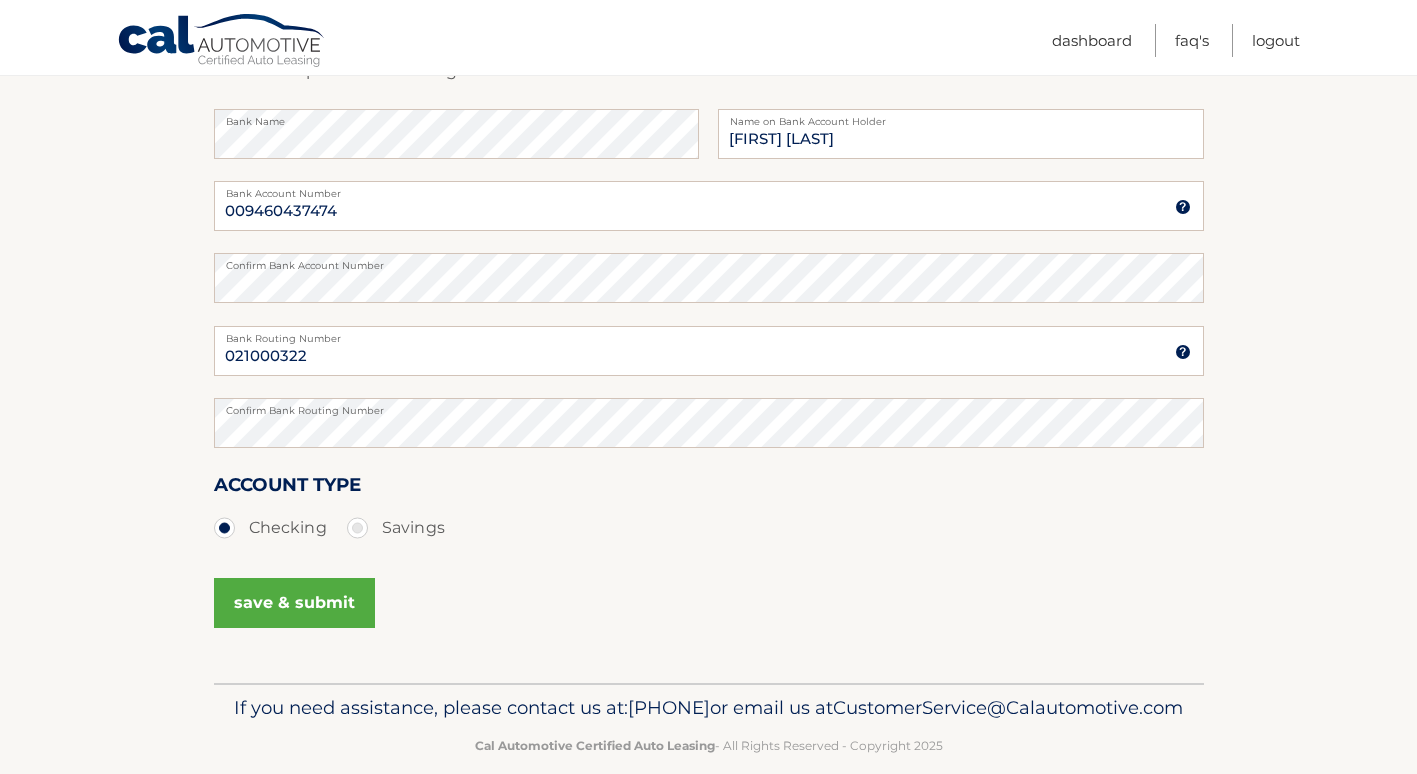click on "save & submit" at bounding box center (294, 603) 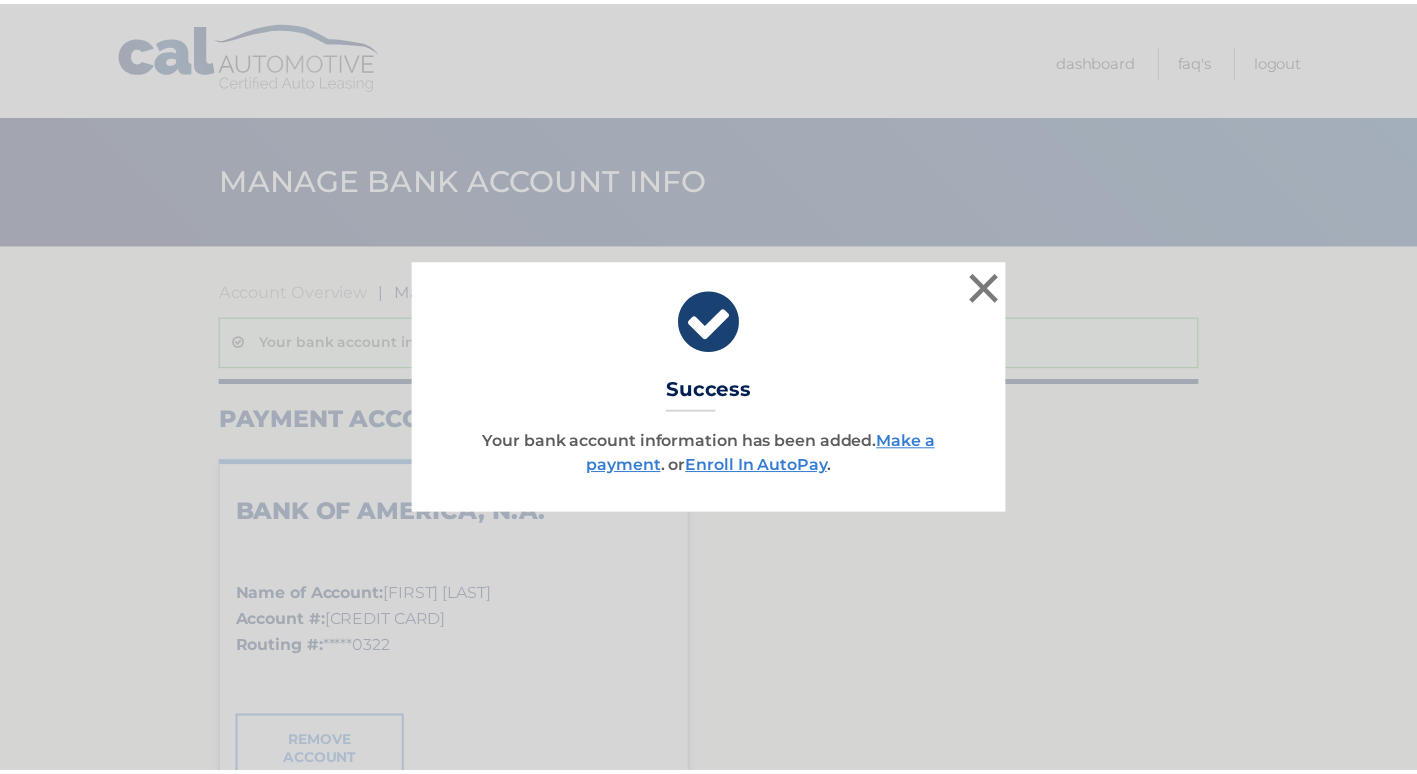scroll, scrollTop: 0, scrollLeft: 0, axis: both 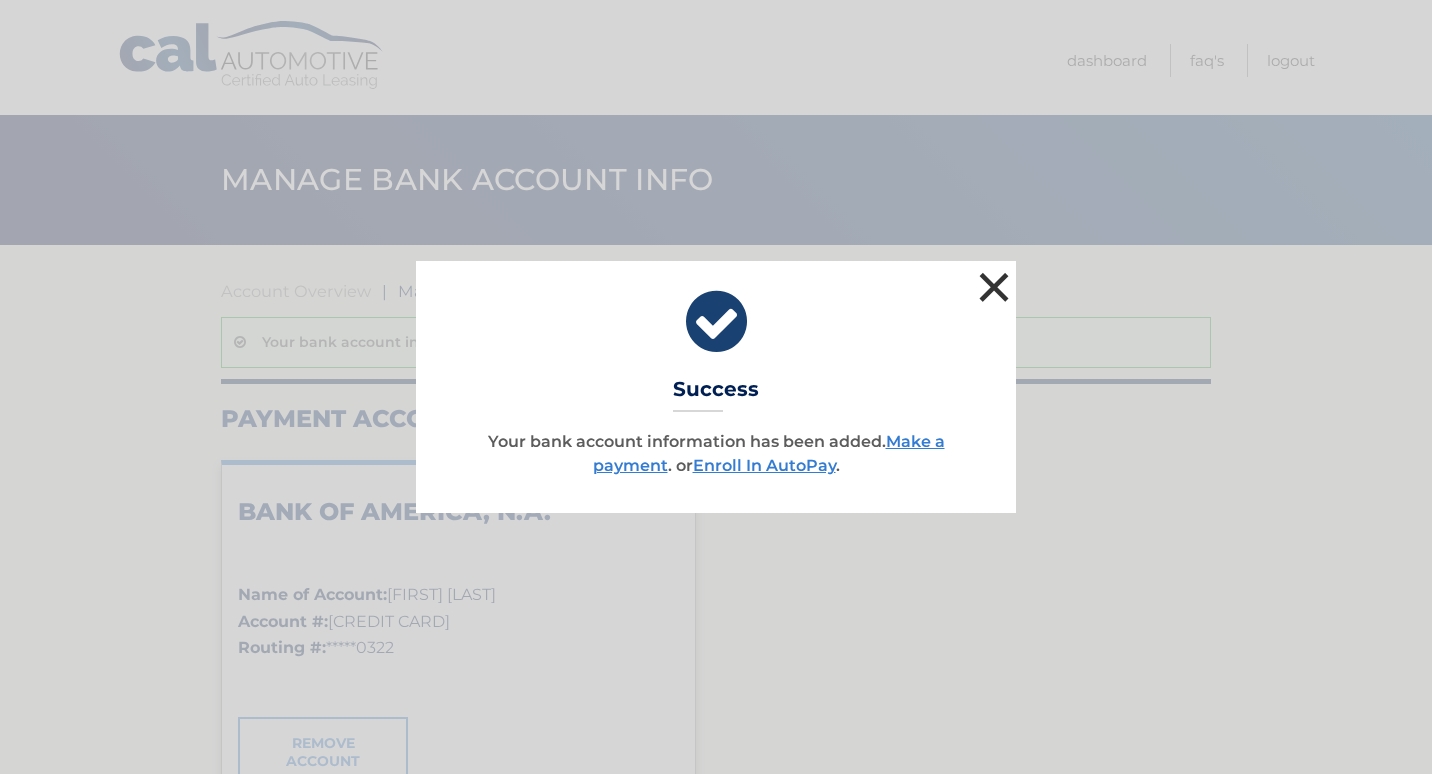 click on "×" at bounding box center [994, 287] 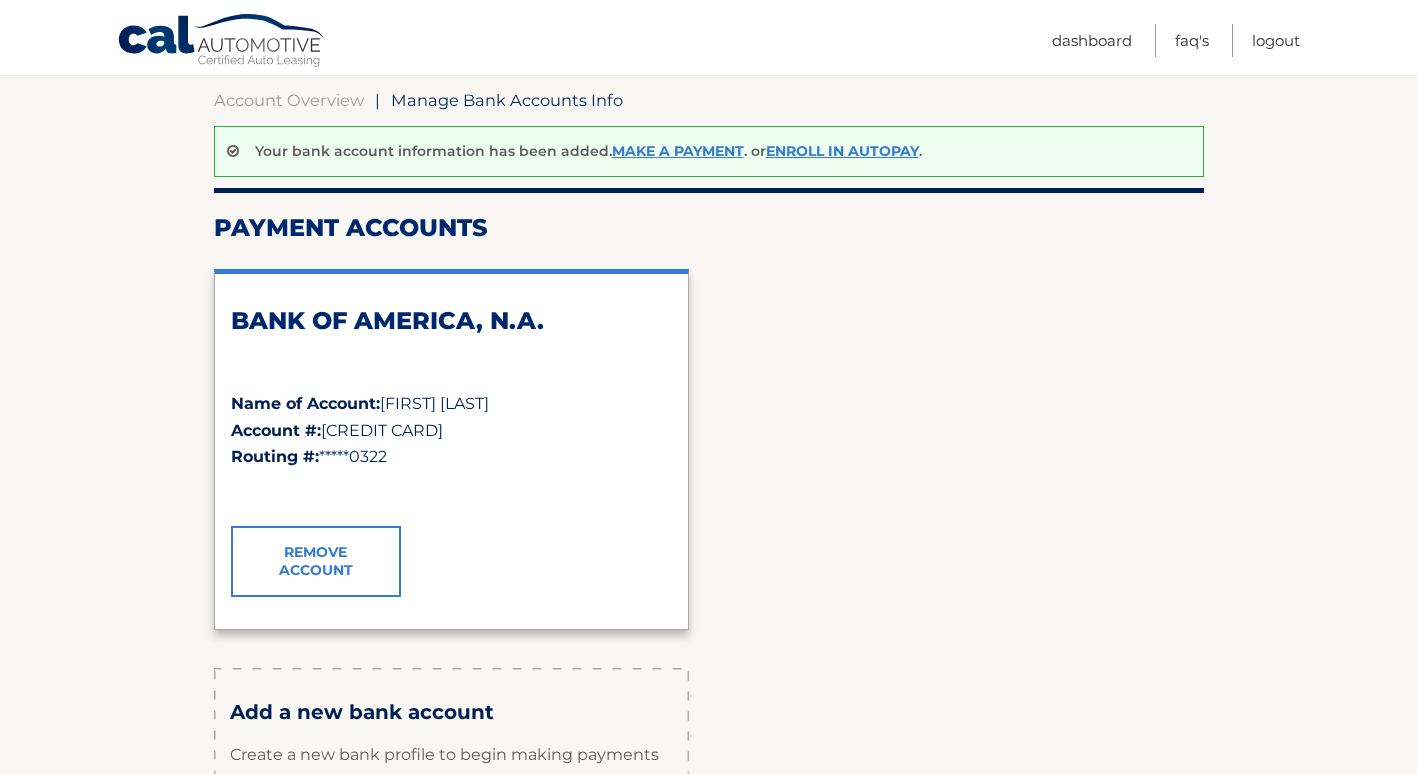 scroll, scrollTop: 0, scrollLeft: 0, axis: both 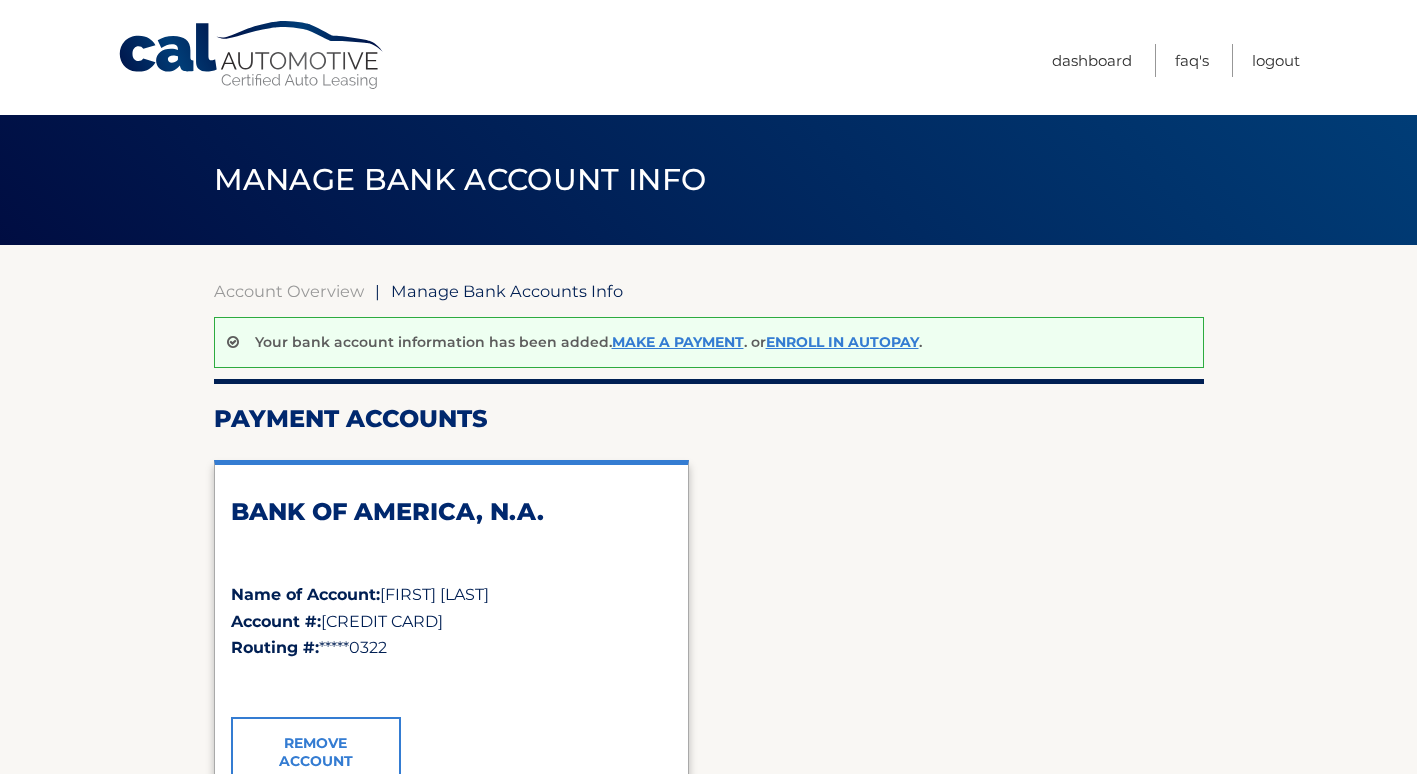 click on "Cal Automotive" at bounding box center [252, 55] 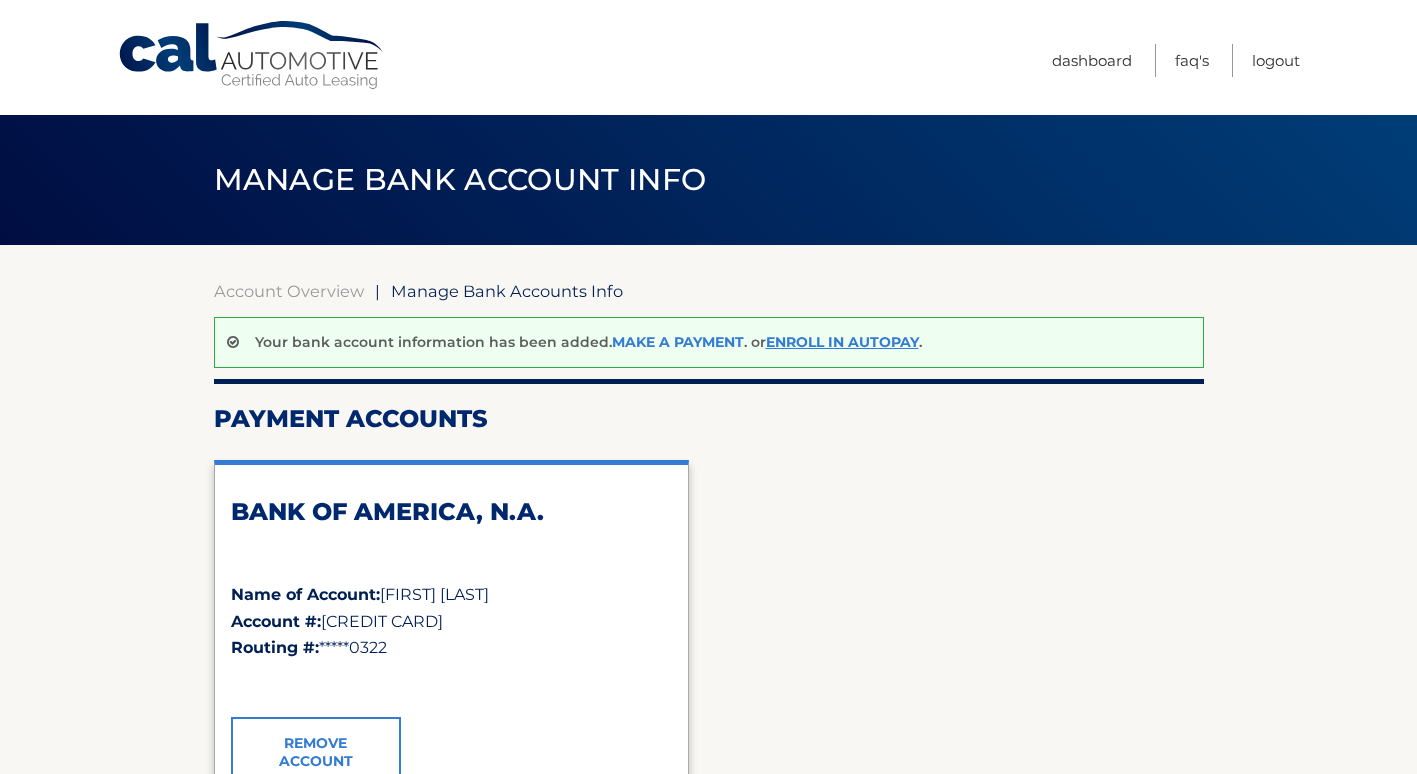 click on "Make a payment" at bounding box center (678, 342) 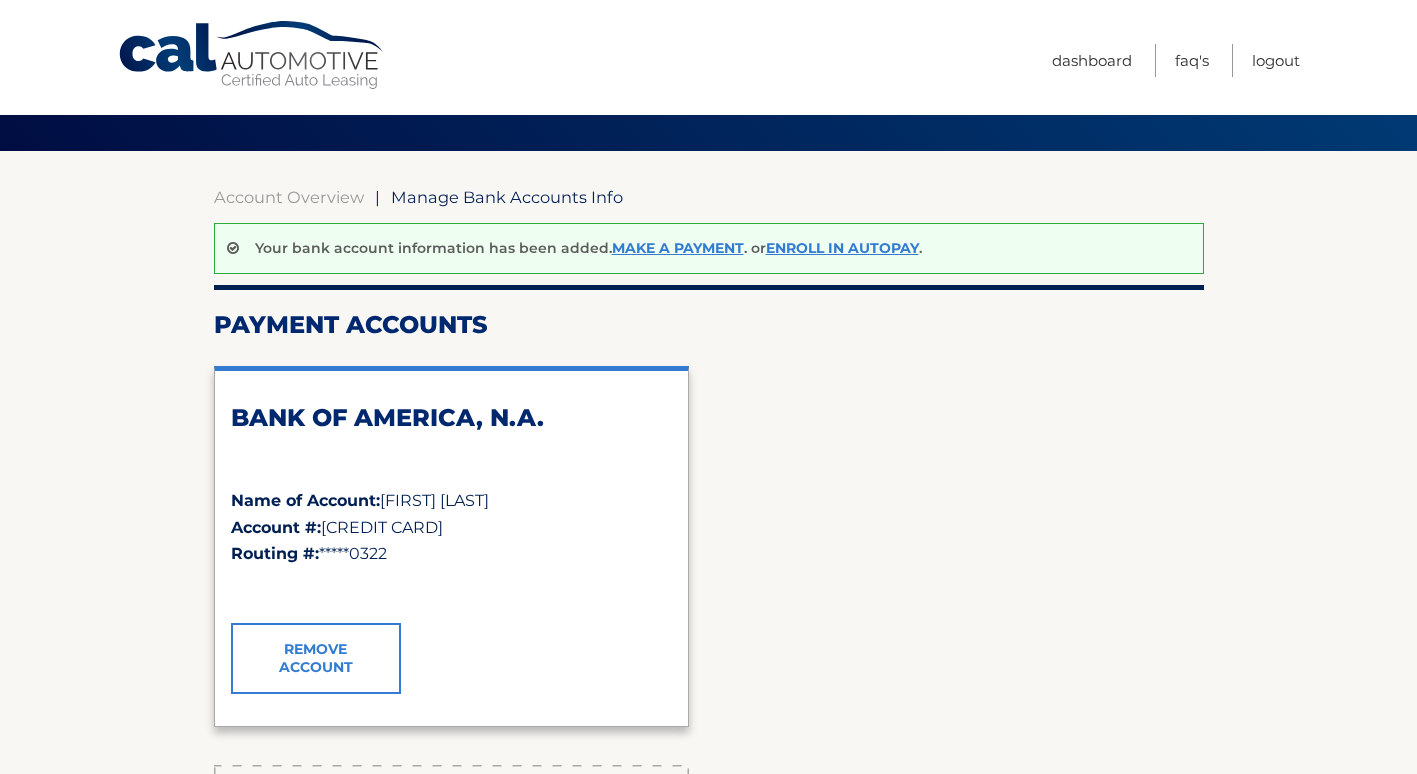 scroll, scrollTop: 0, scrollLeft: 0, axis: both 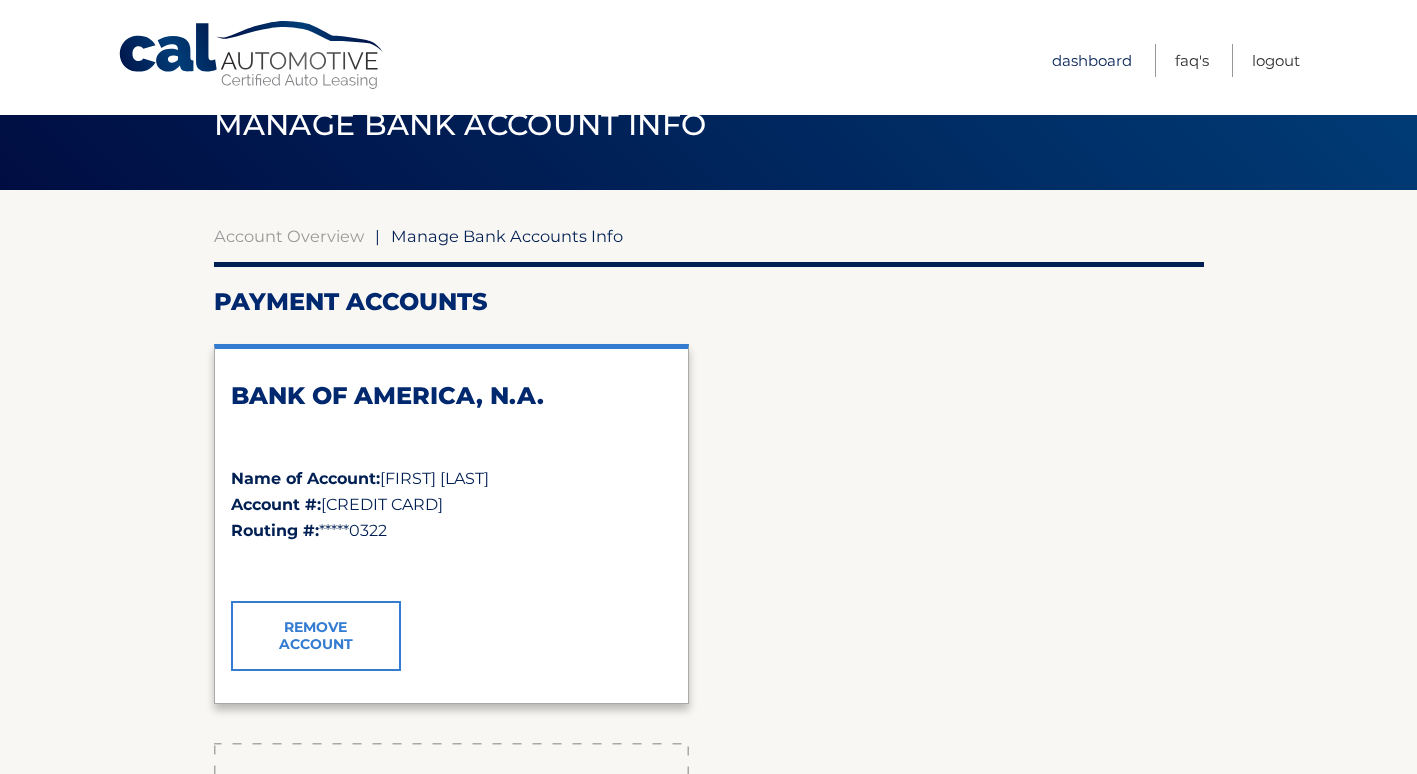click on "Dashboard" at bounding box center (1092, 60) 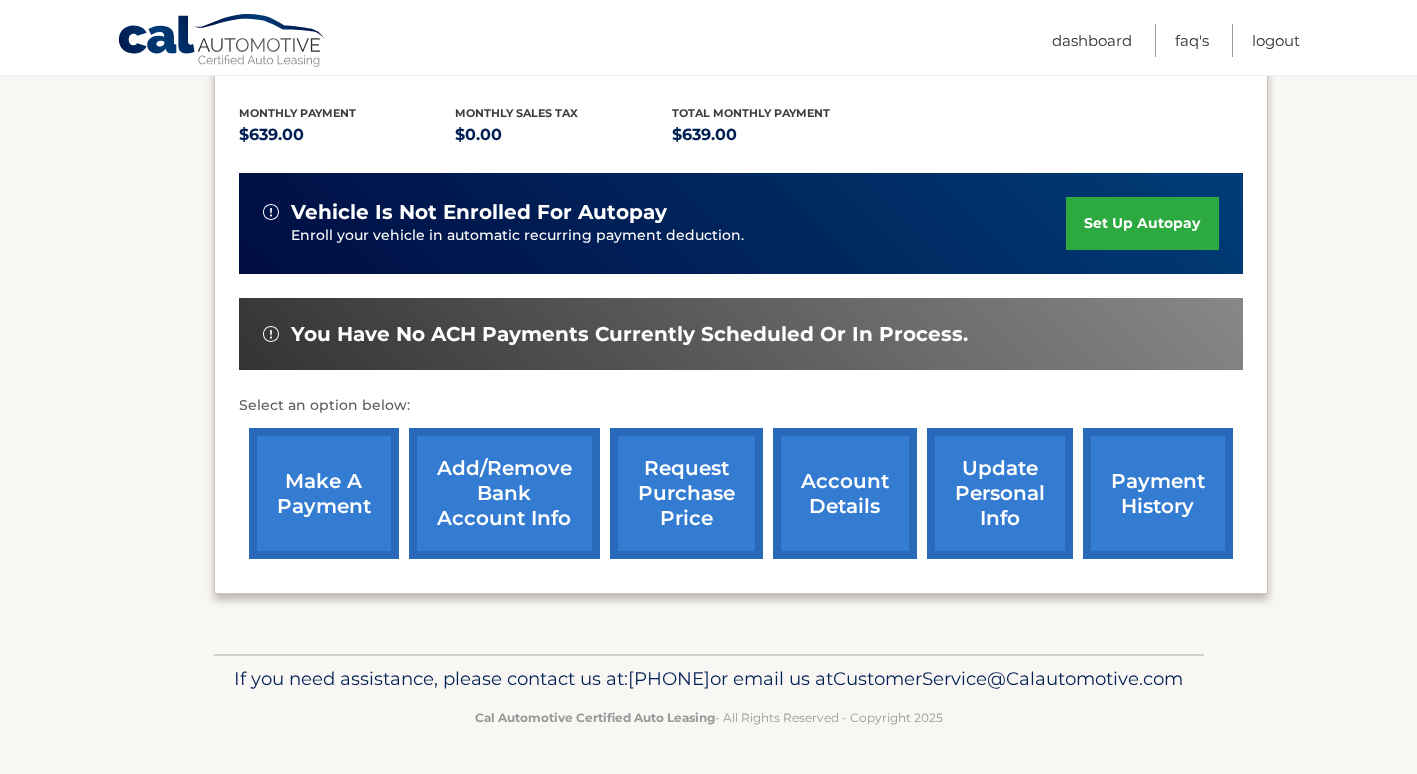 scroll, scrollTop: 305, scrollLeft: 0, axis: vertical 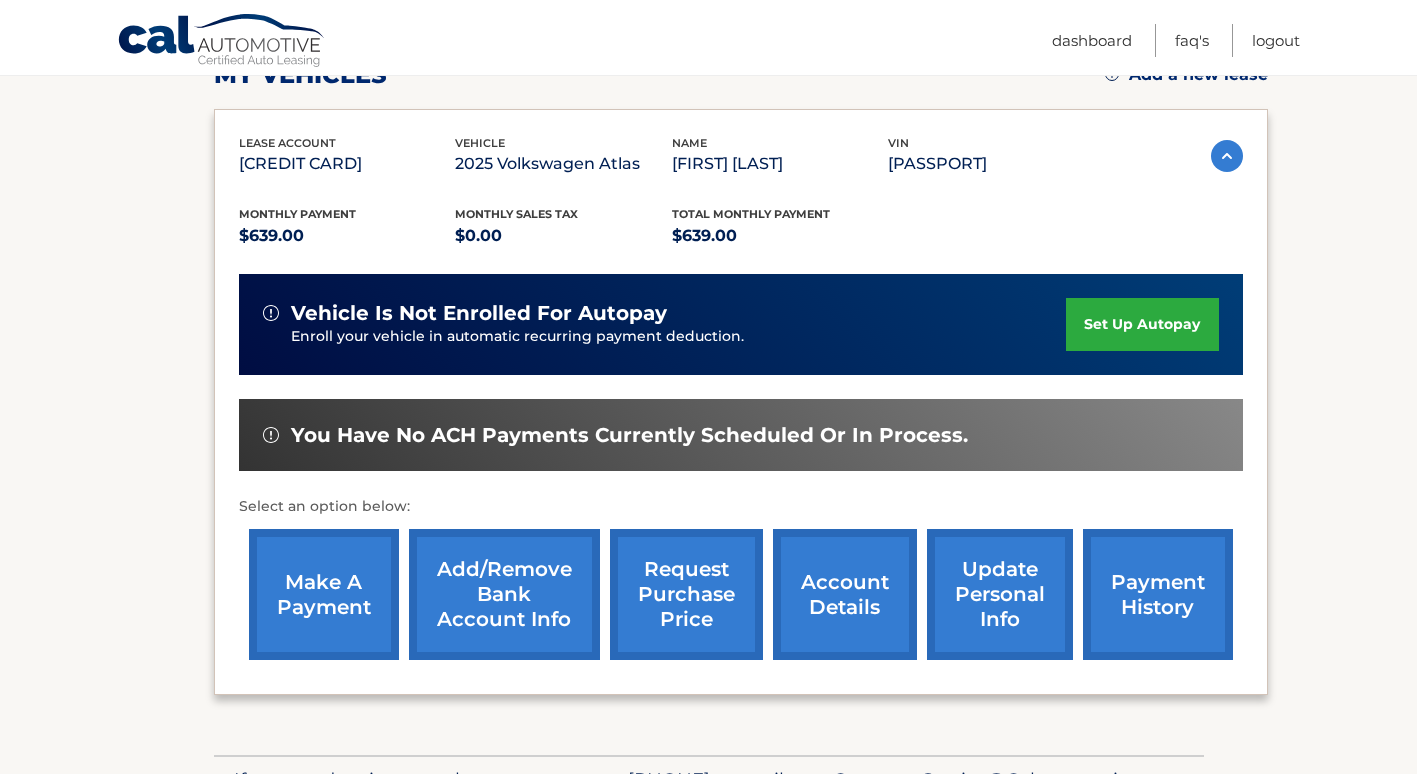 click on "make a payment" at bounding box center [324, 594] 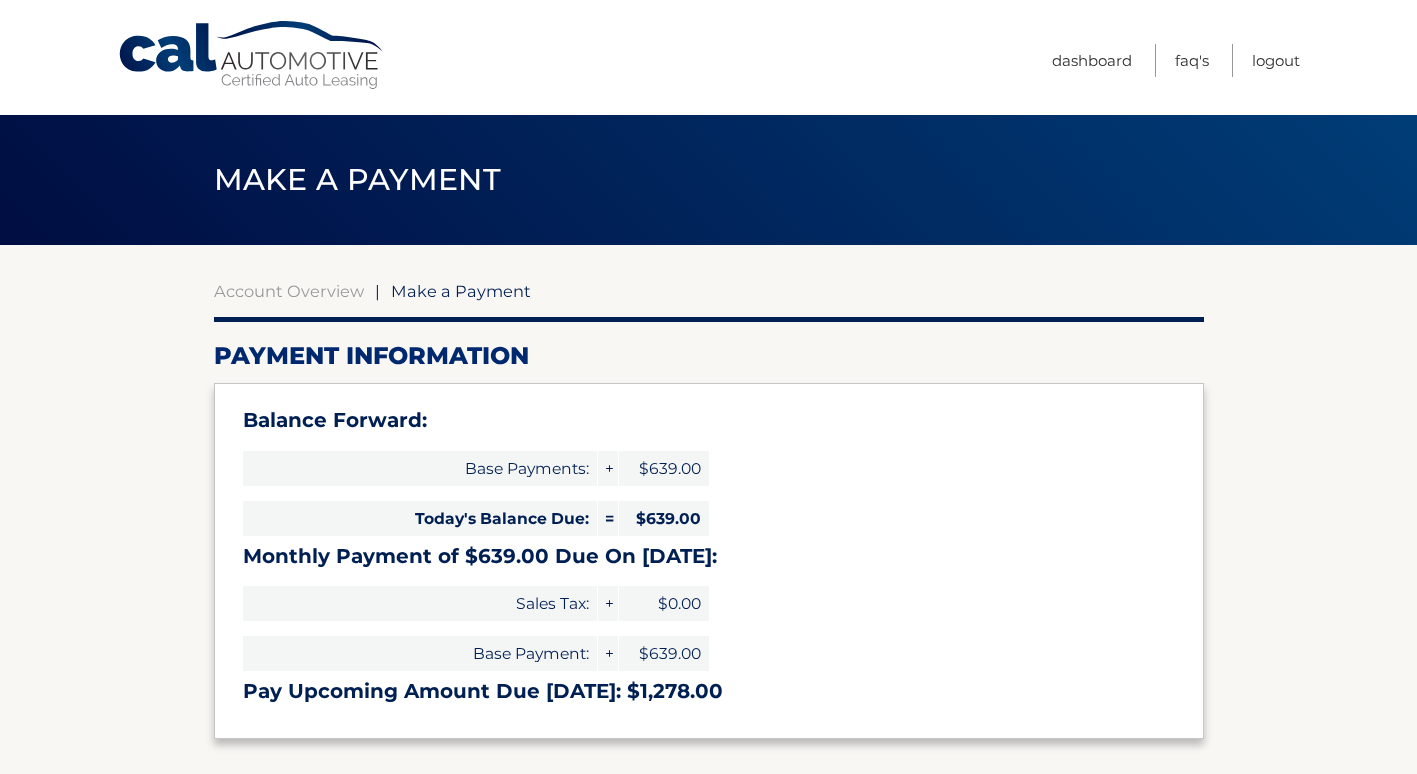 select on "[UUID]" 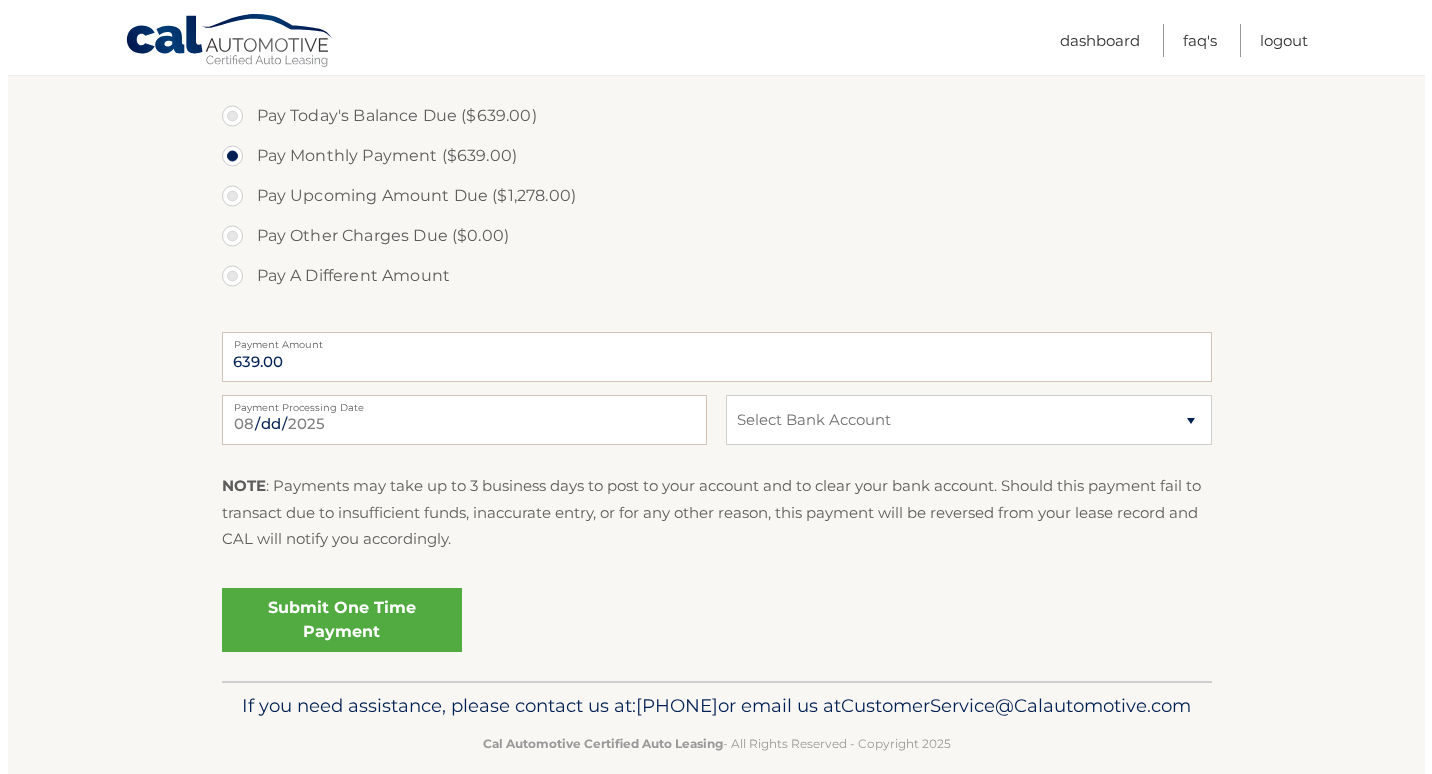 scroll, scrollTop: 684, scrollLeft: 0, axis: vertical 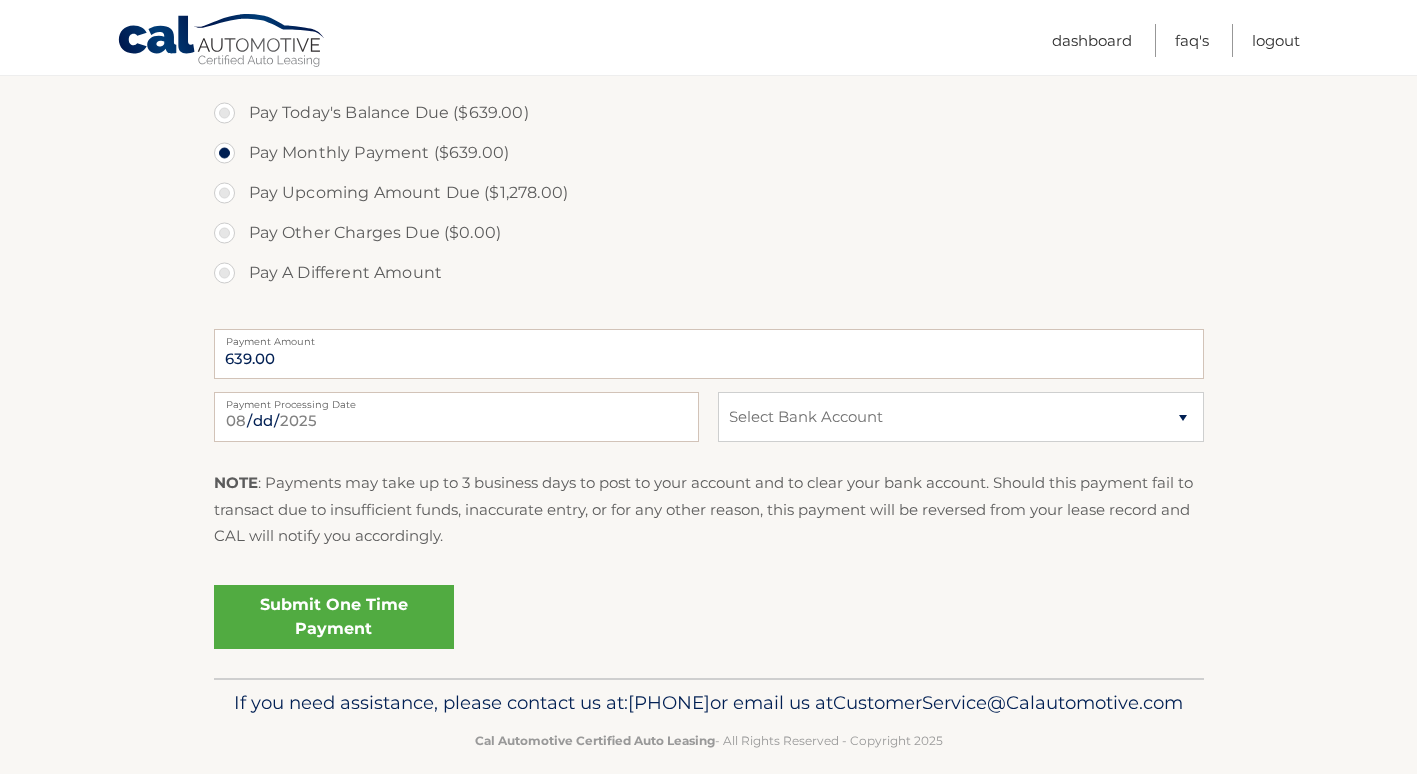click on "Submit One Time Payment" at bounding box center [334, 617] 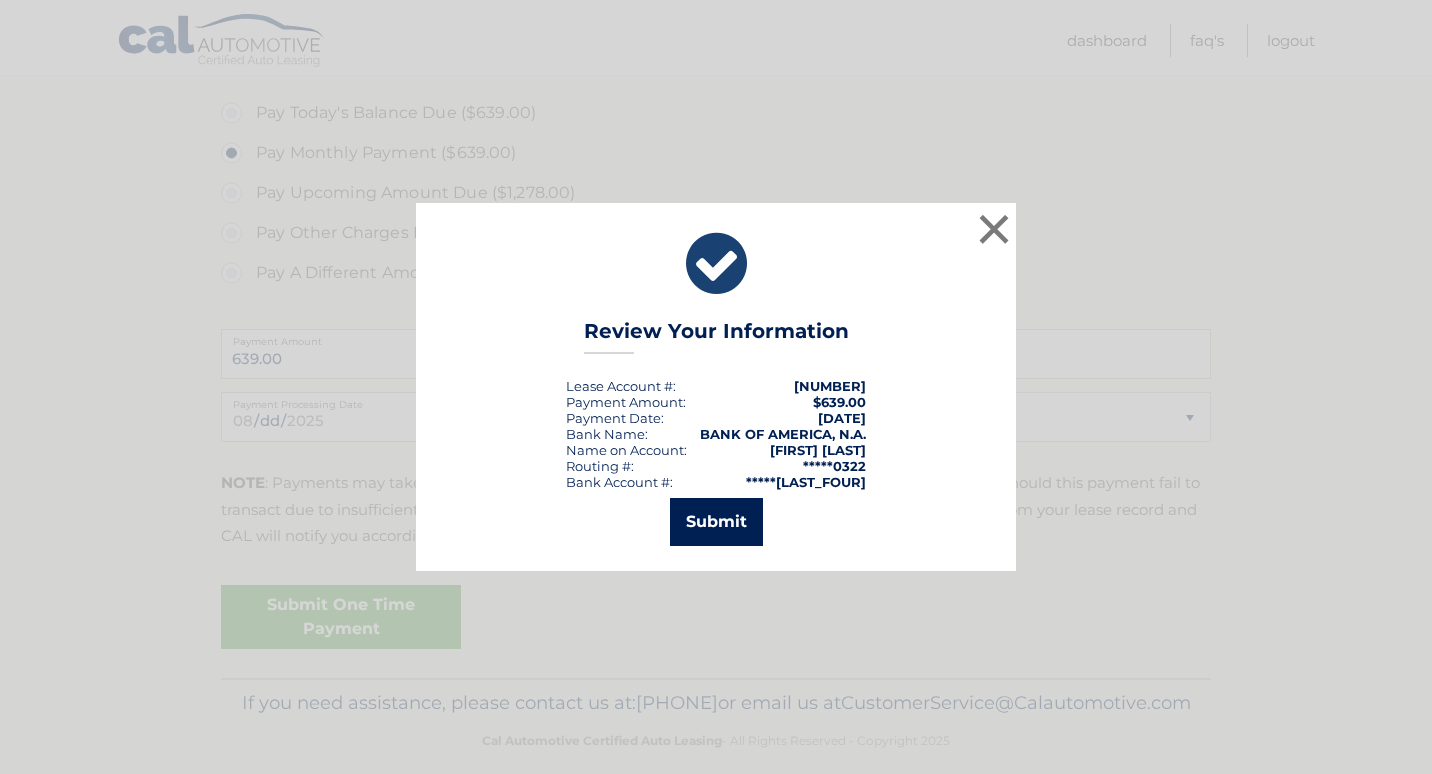 click on "Submit" at bounding box center (716, 522) 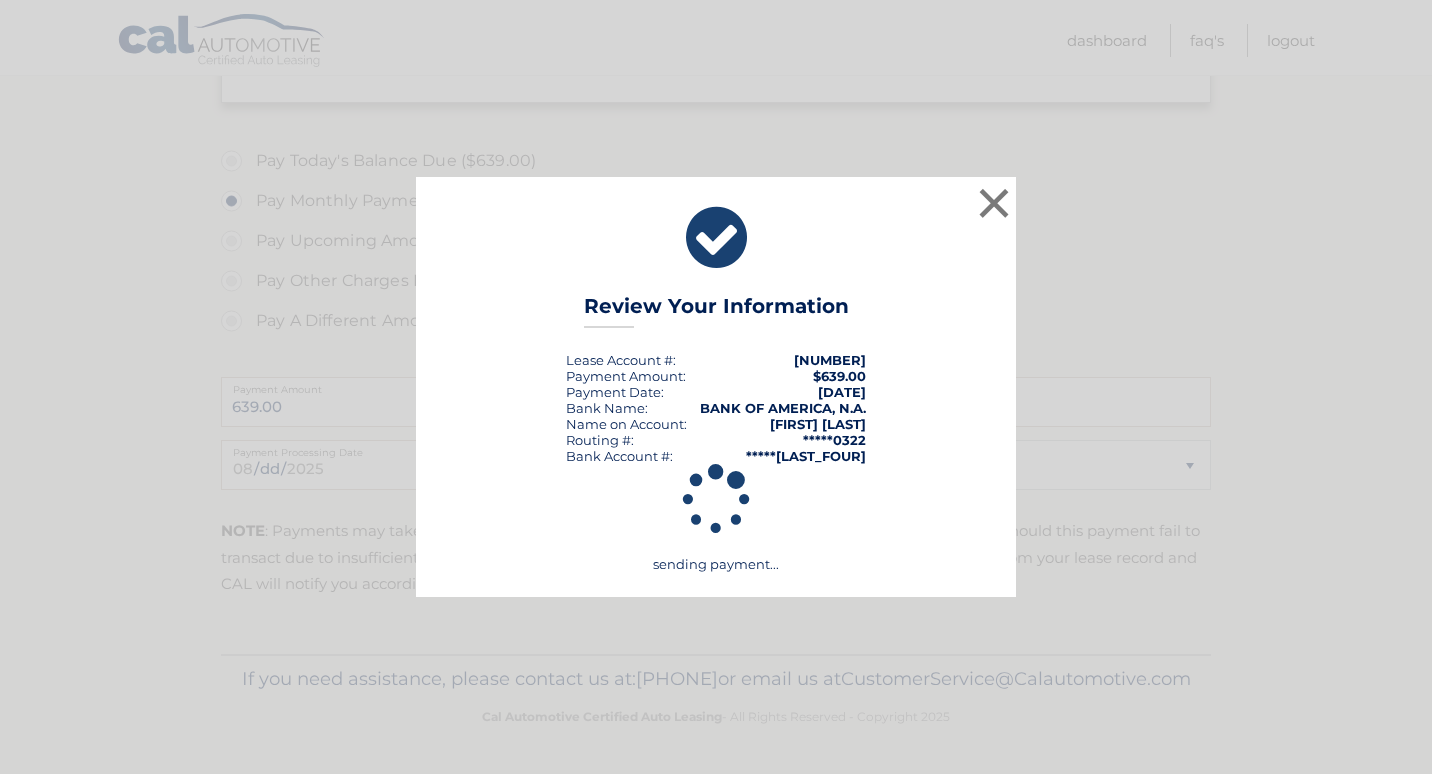 scroll, scrollTop: 668, scrollLeft: 0, axis: vertical 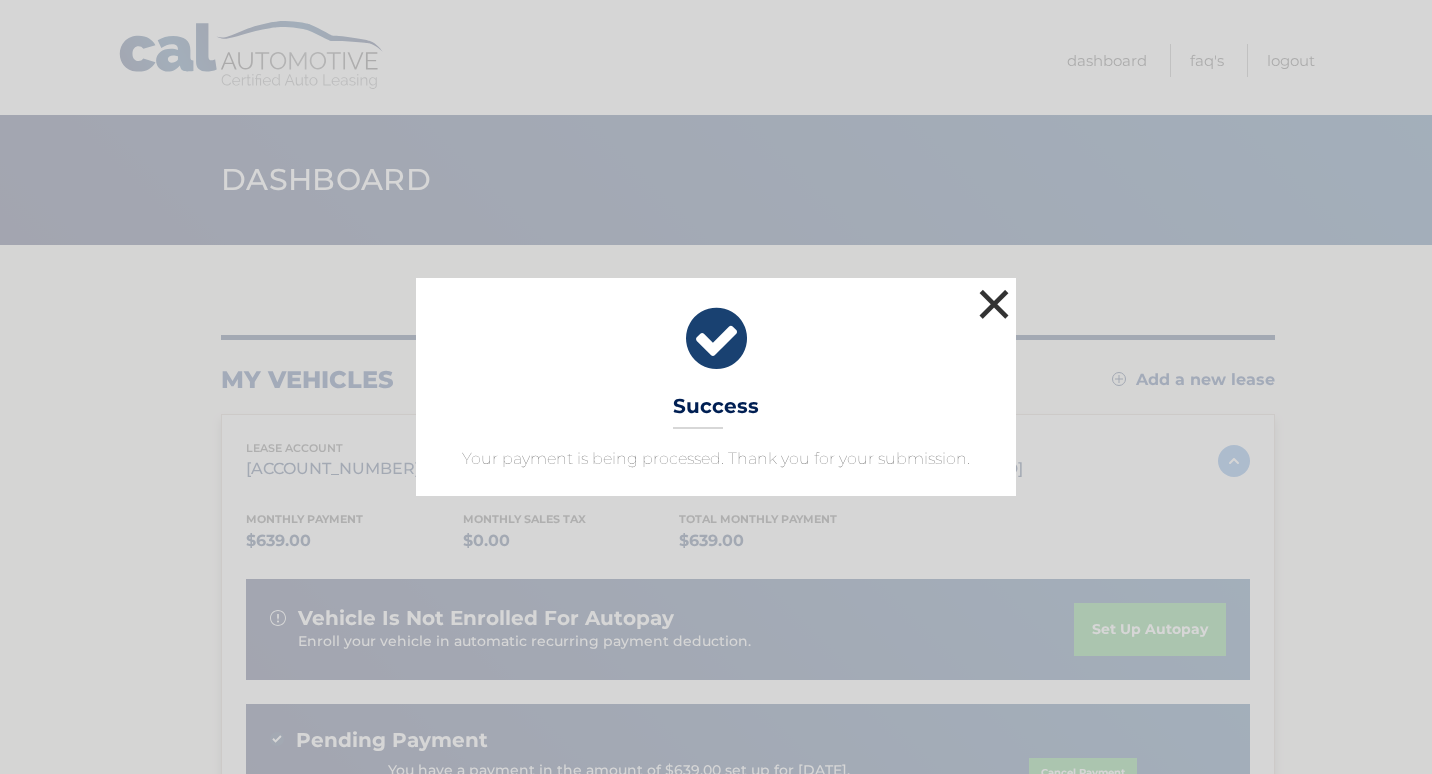 click on "×" at bounding box center [994, 304] 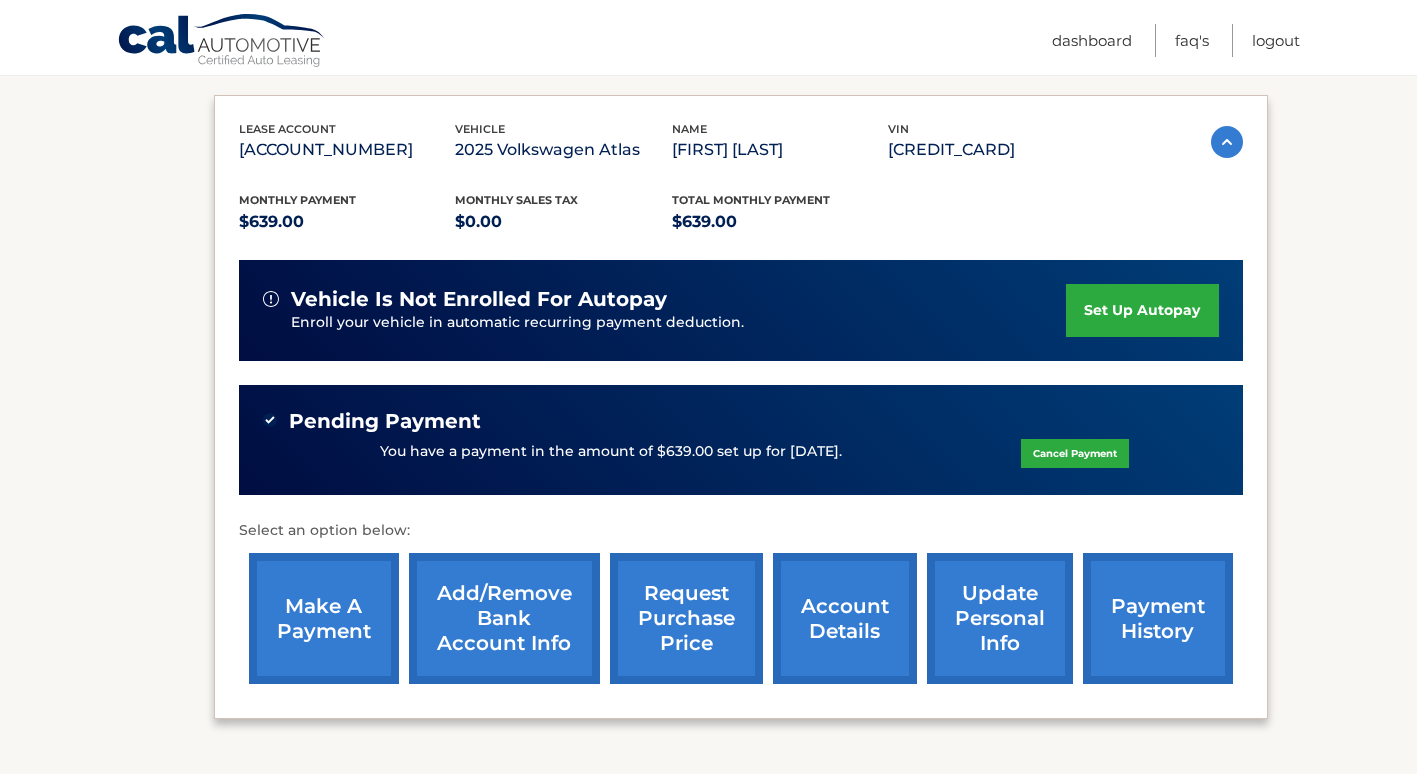 scroll, scrollTop: 0, scrollLeft: 0, axis: both 